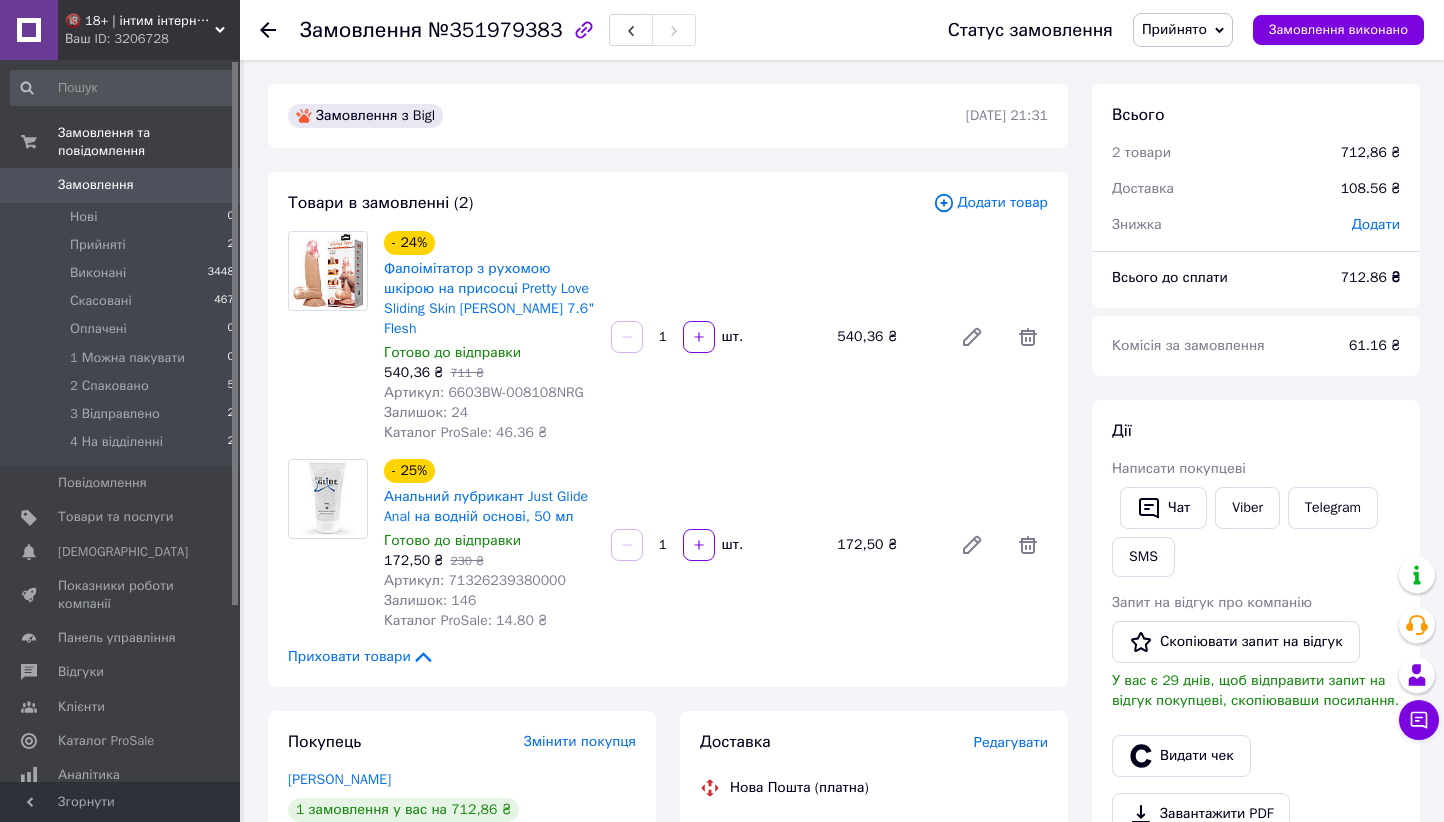 scroll, scrollTop: 749, scrollLeft: 0, axis: vertical 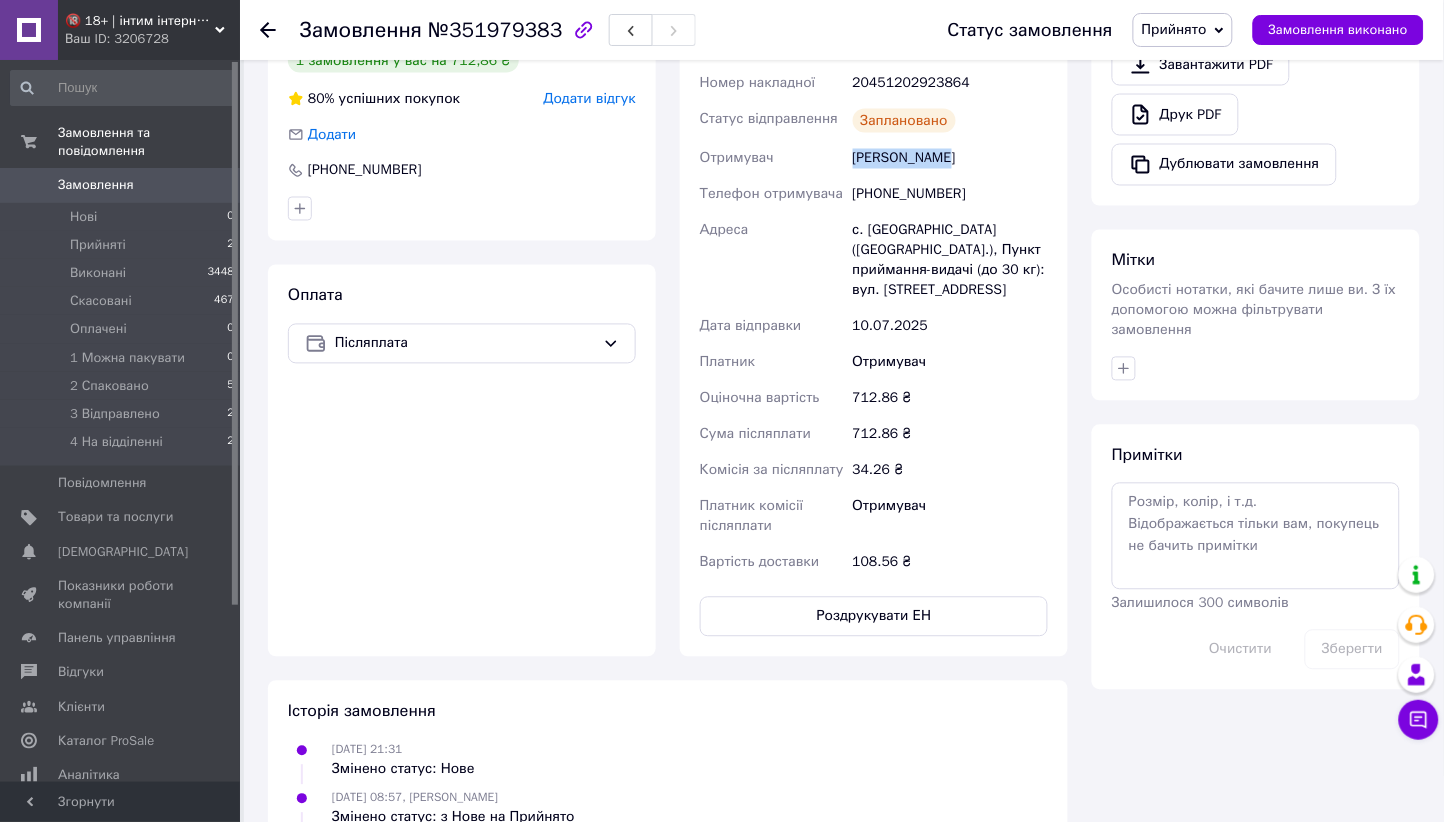 click on "Прийнято" at bounding box center (1174, 29) 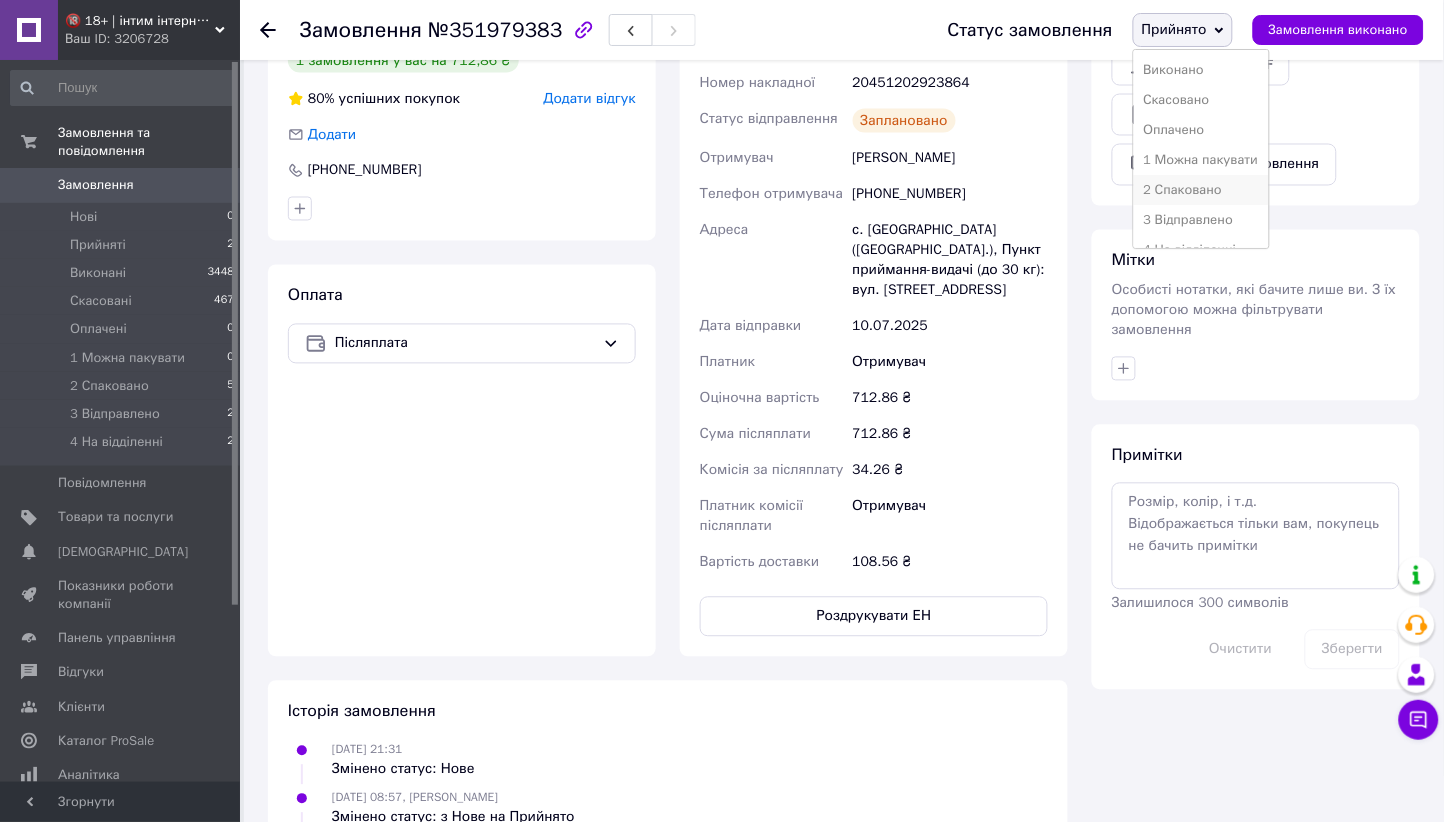 click on "2 Спаковано" at bounding box center (1201, 190) 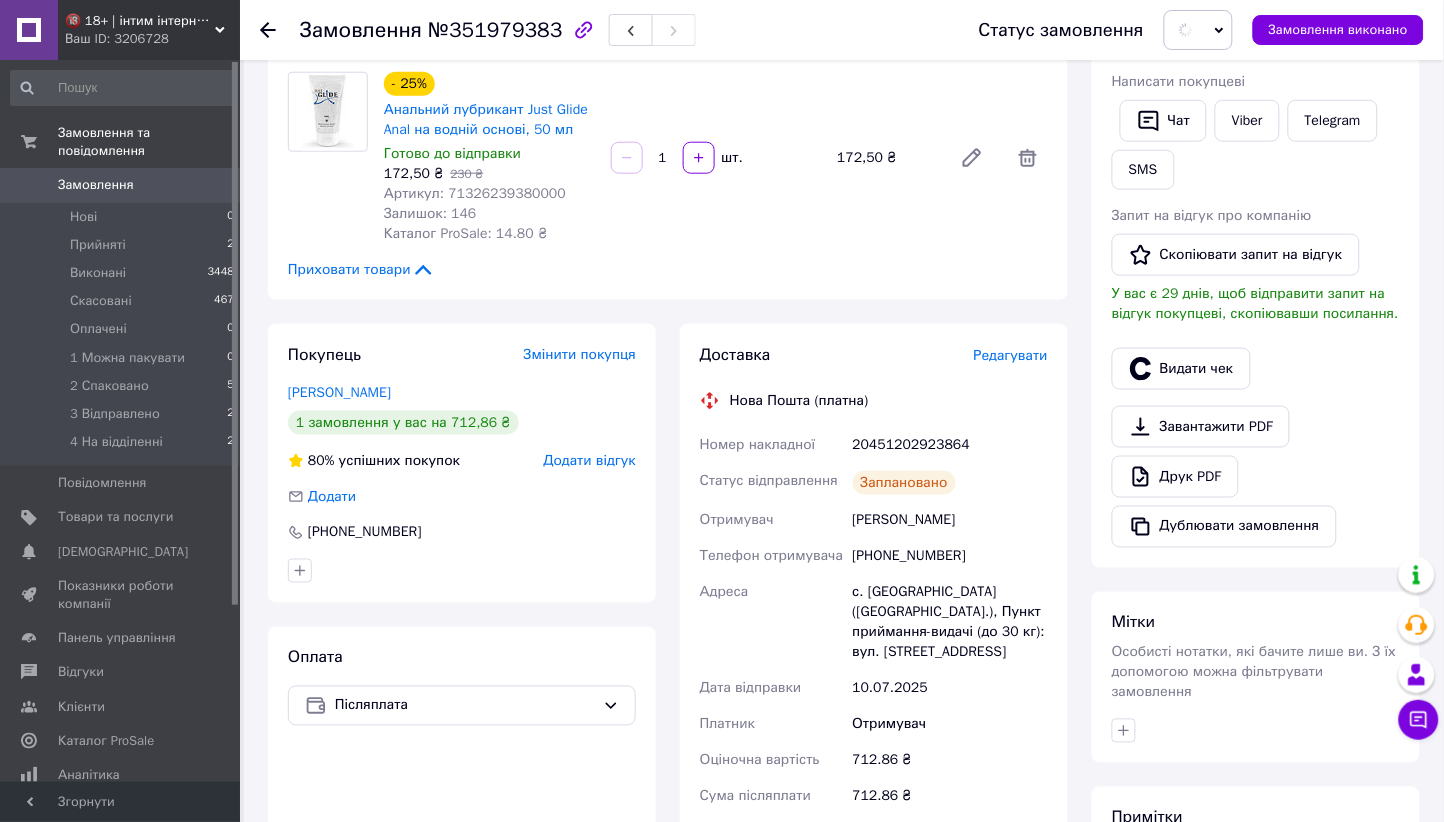 scroll, scrollTop: 0, scrollLeft: 0, axis: both 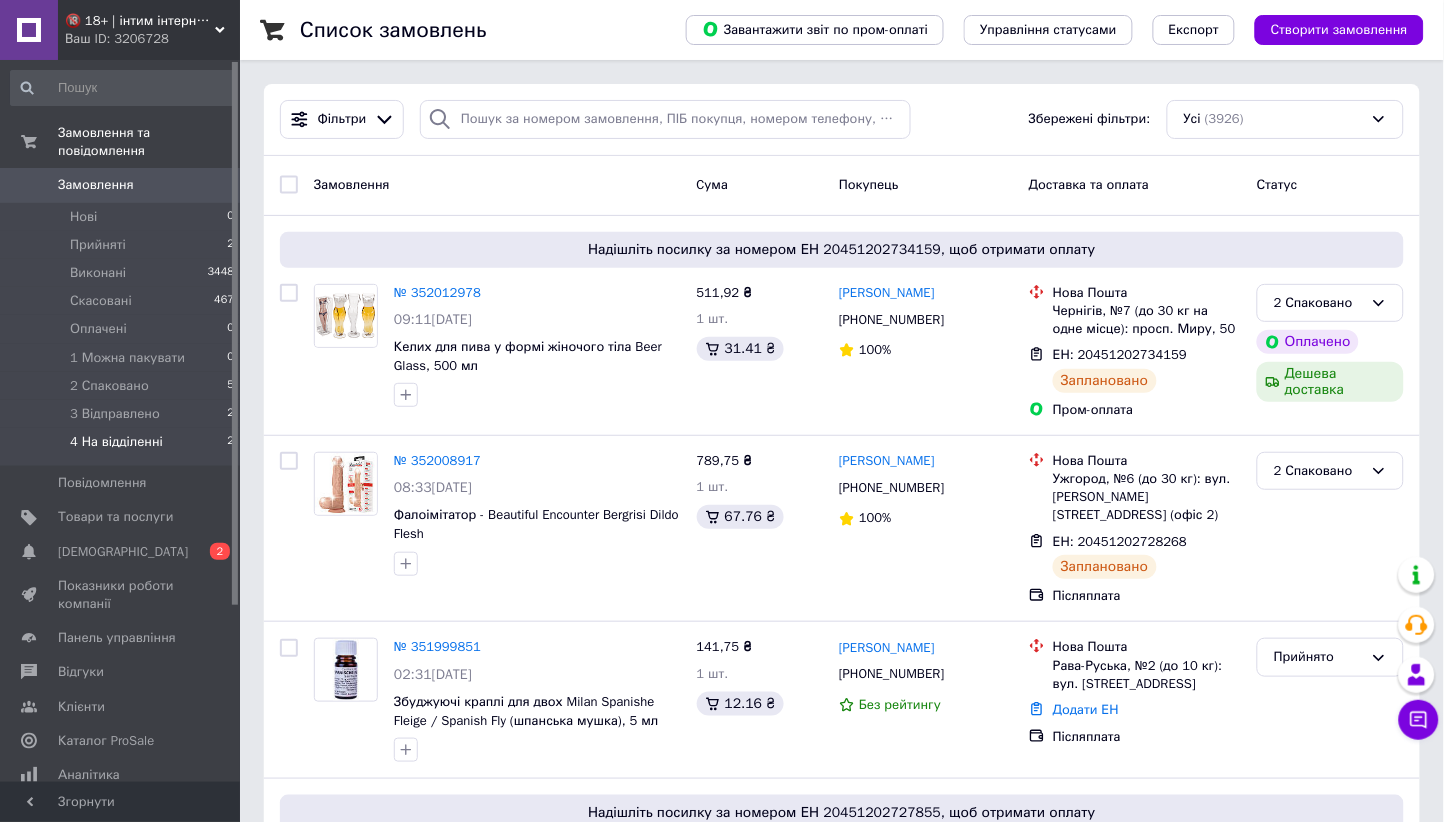 click on "4 На відділенні" at bounding box center [116, 442] 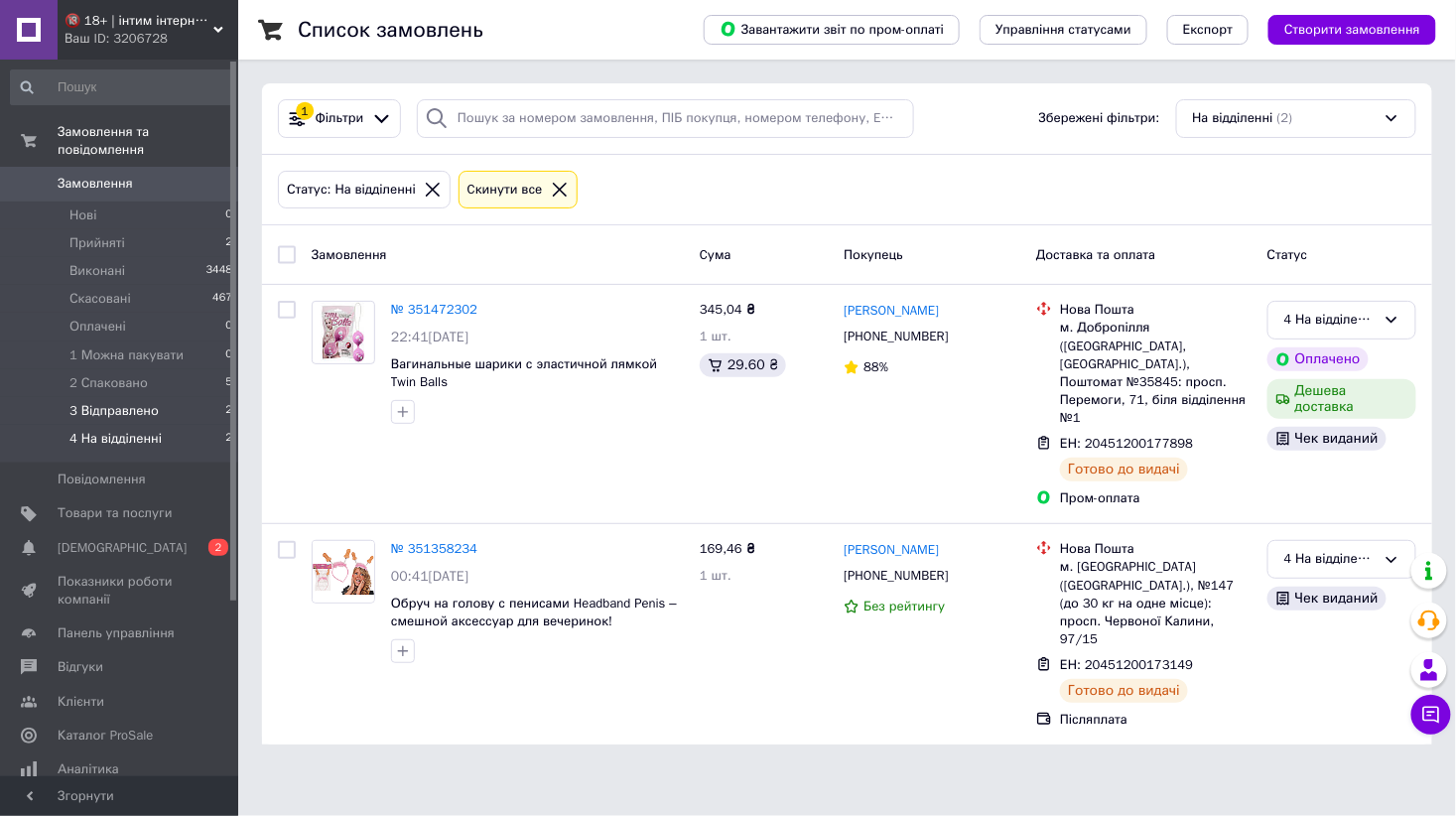 click on "3 Відправлено" at bounding box center (114, 411) 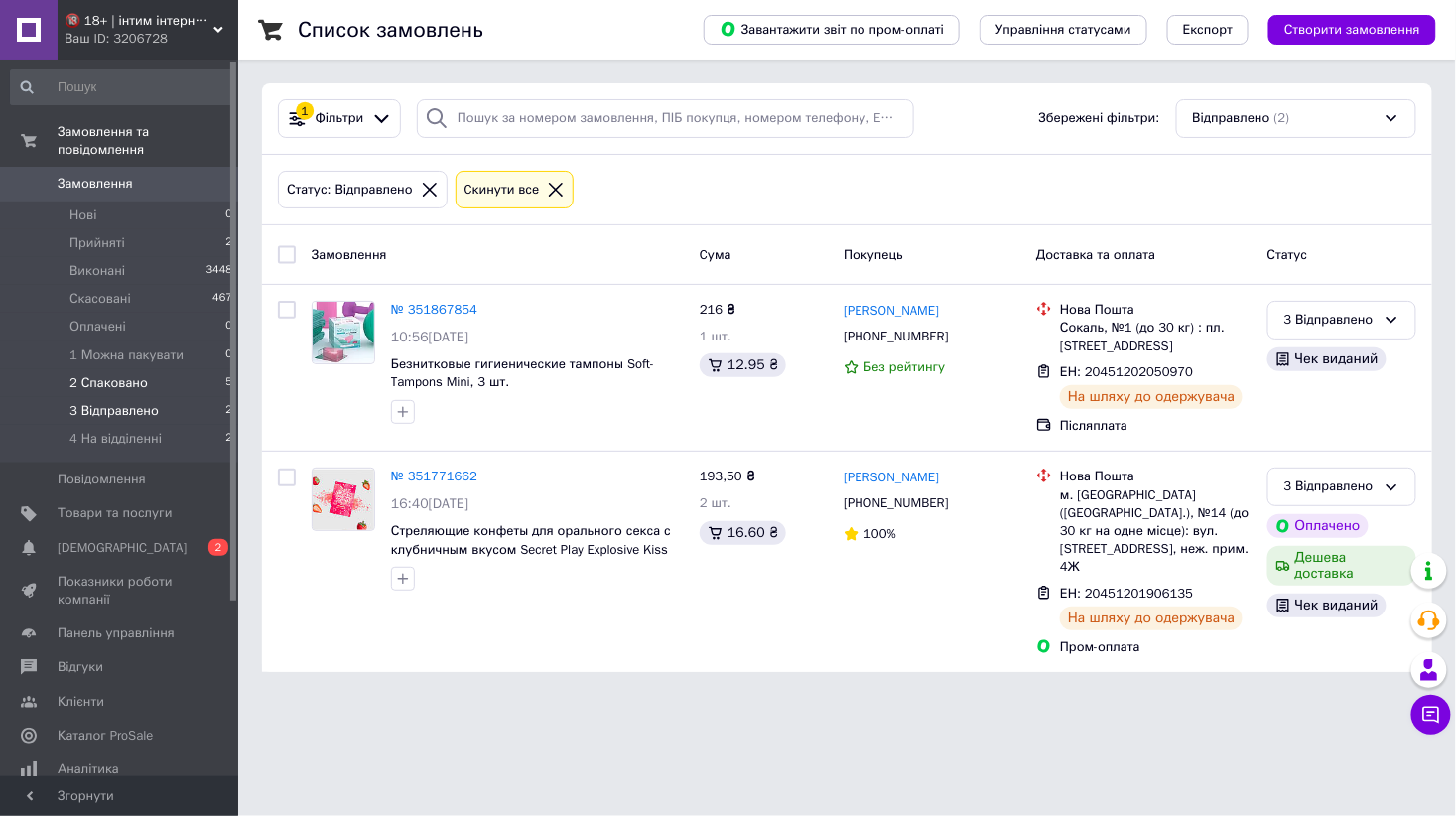 click on "2 Спаковано 5" at bounding box center (122, 383) 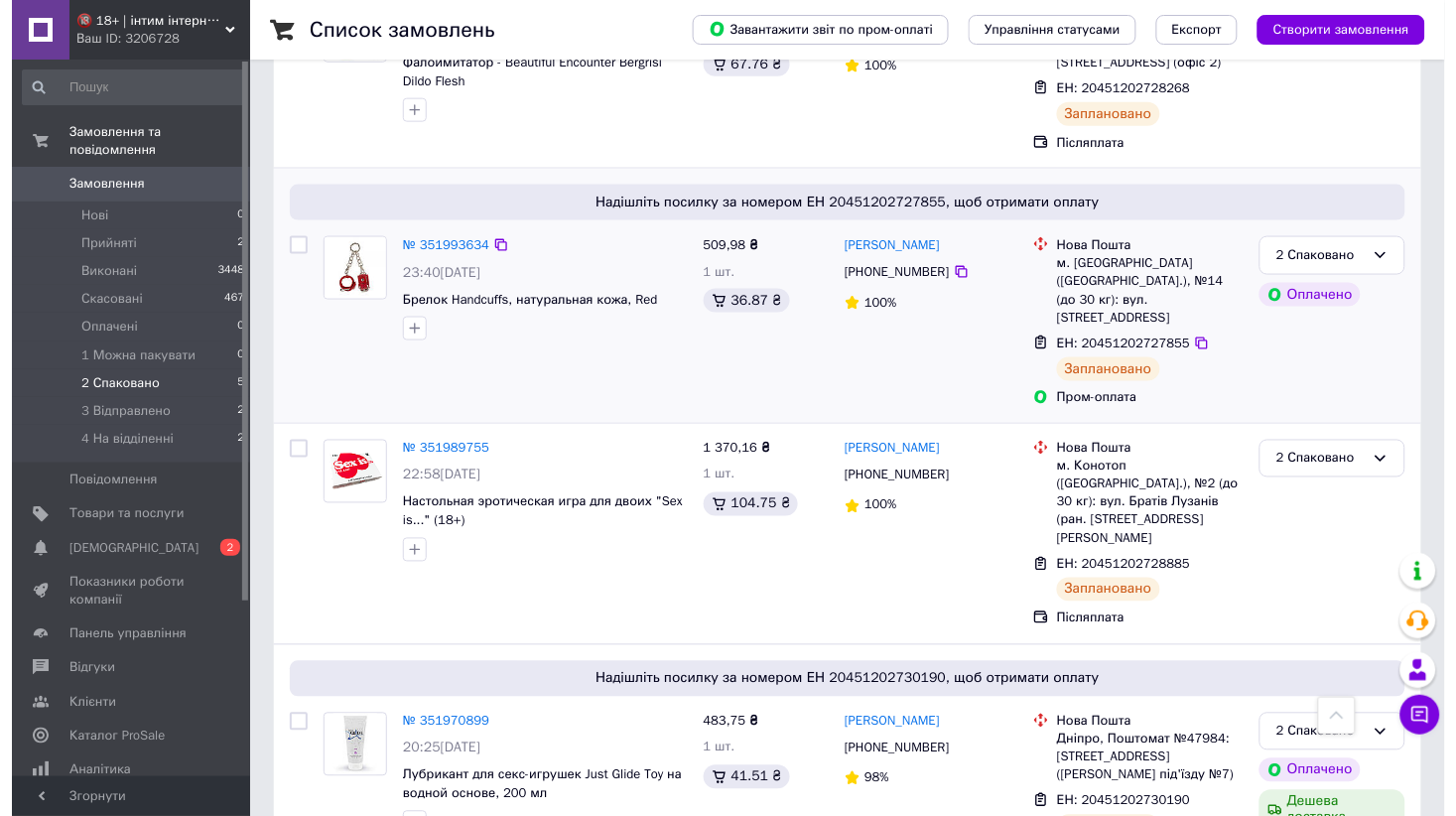 scroll, scrollTop: 0, scrollLeft: 0, axis: both 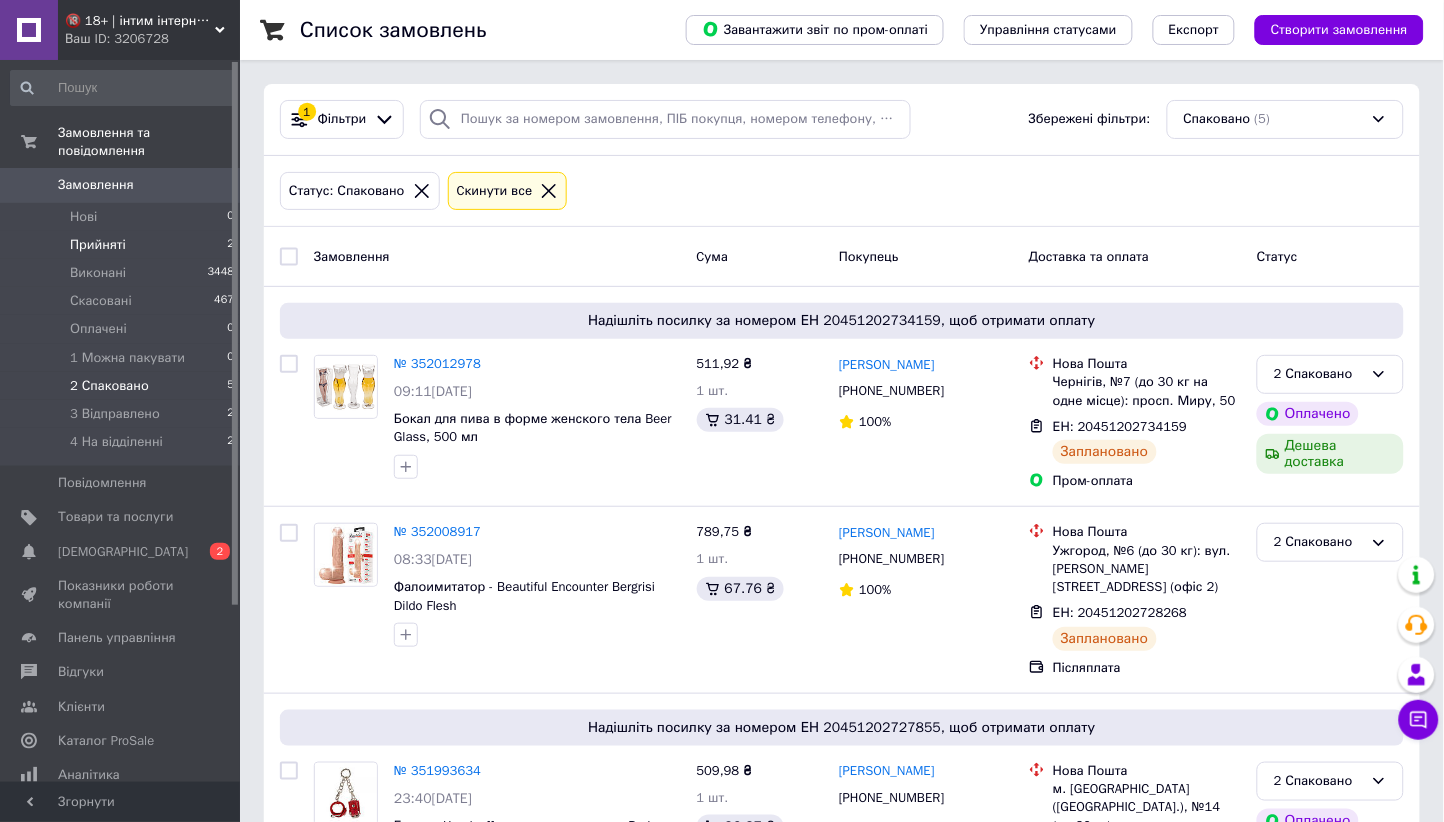 click on "Прийняті 2" at bounding box center [123, 245] 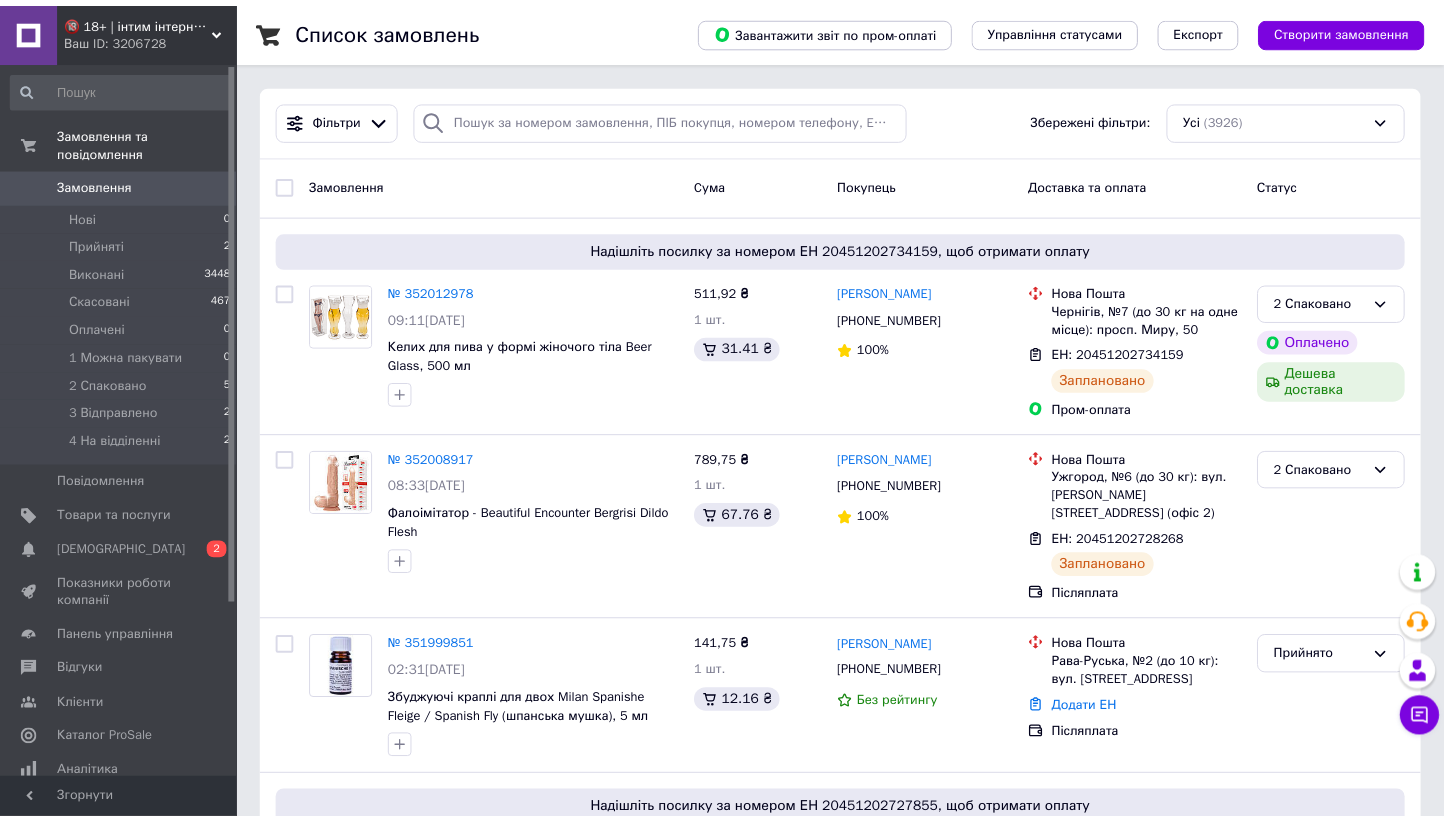 scroll, scrollTop: 0, scrollLeft: 0, axis: both 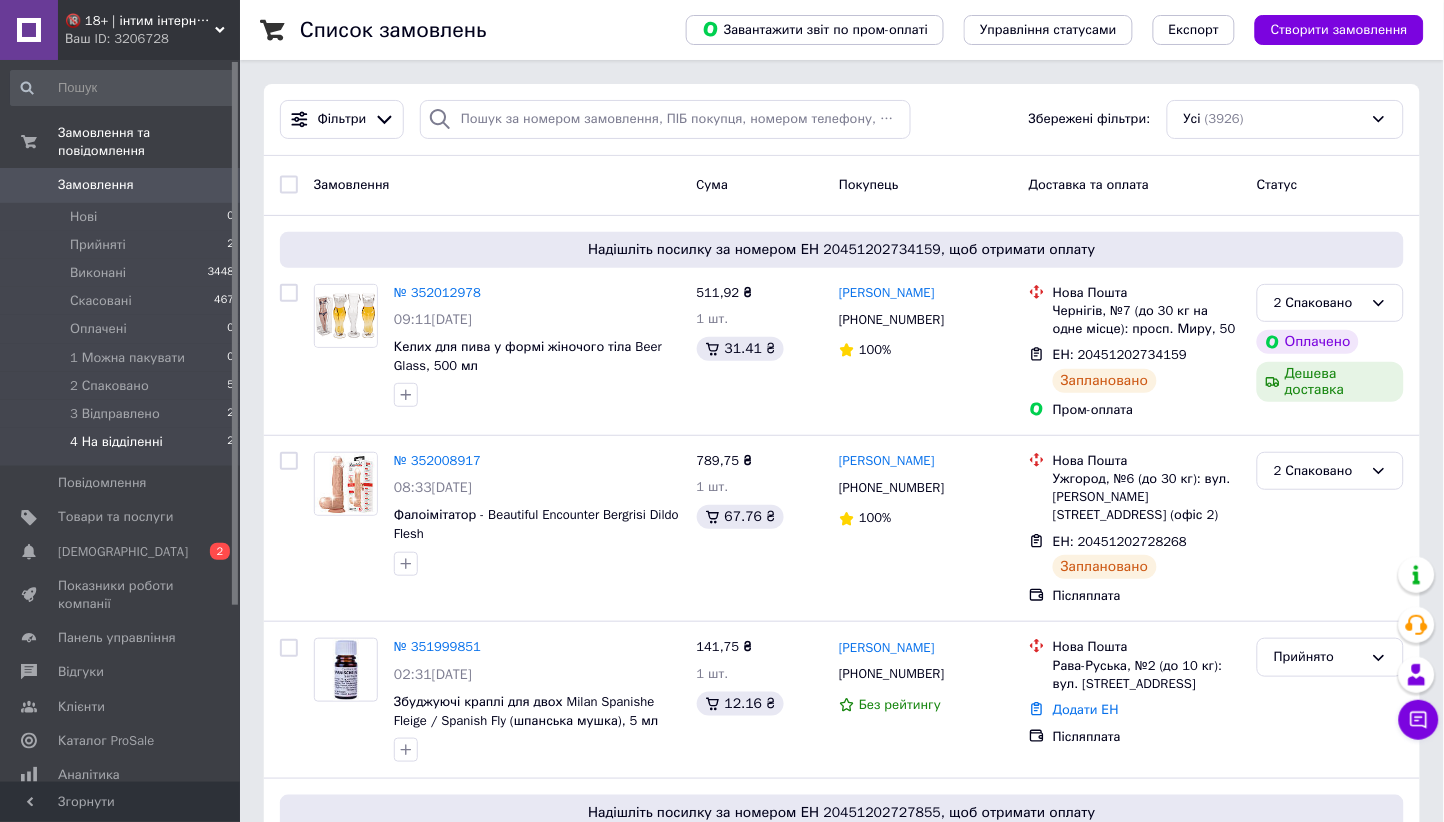 click on "4 На відділенні 2" at bounding box center (123, 447) 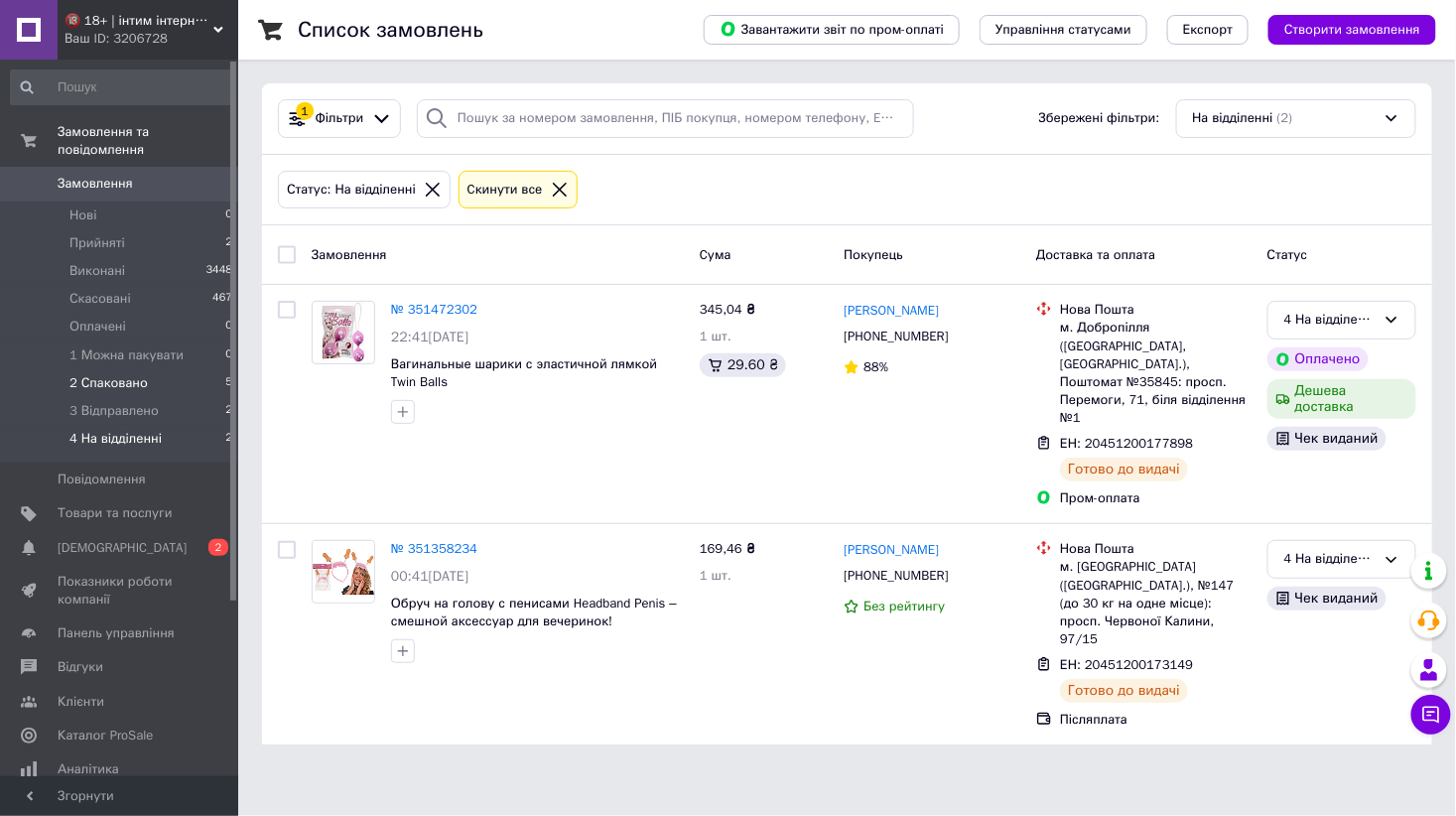 click on "2 Спаковано 5" at bounding box center [122, 383] 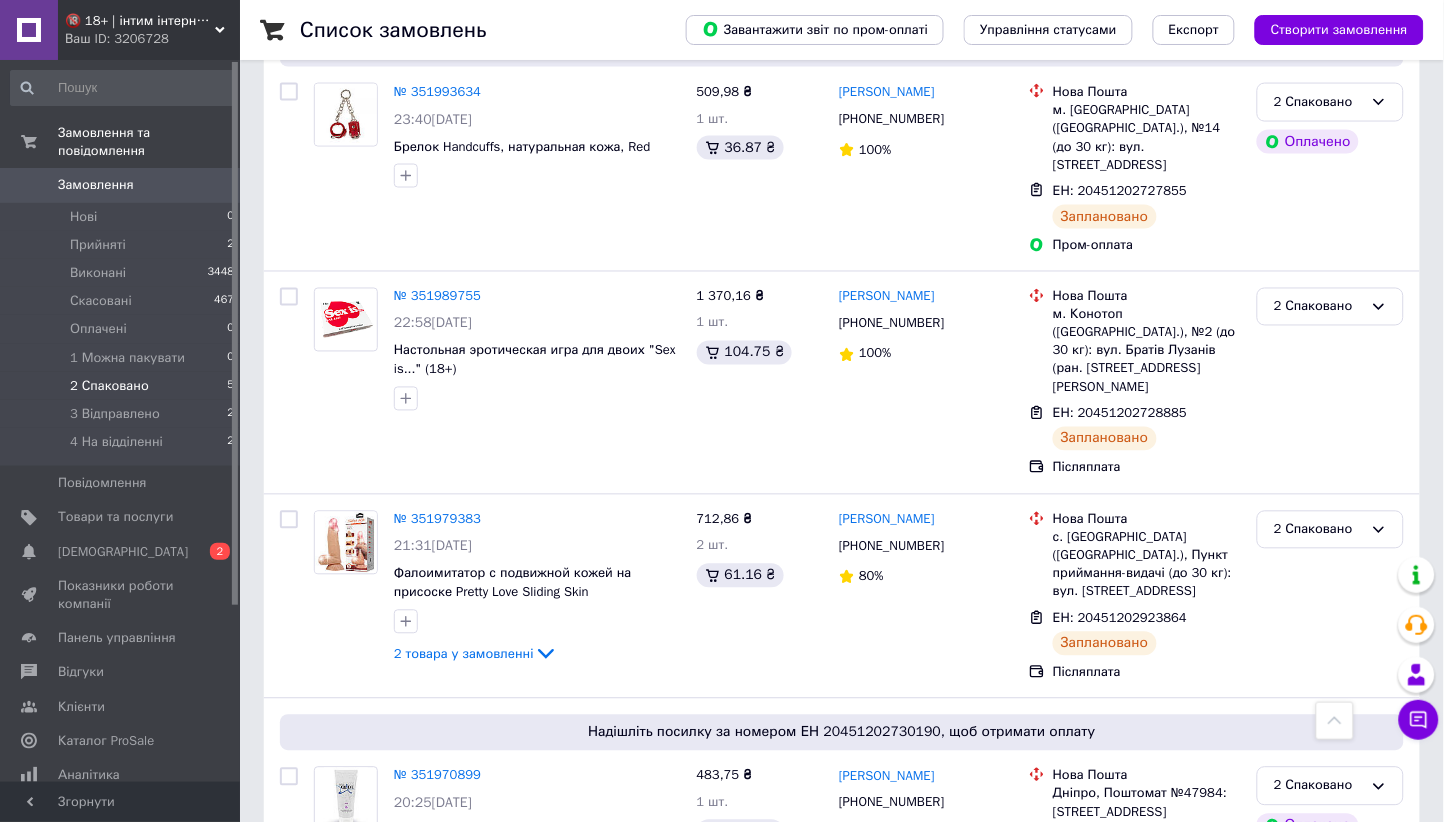 scroll, scrollTop: 712, scrollLeft: 0, axis: vertical 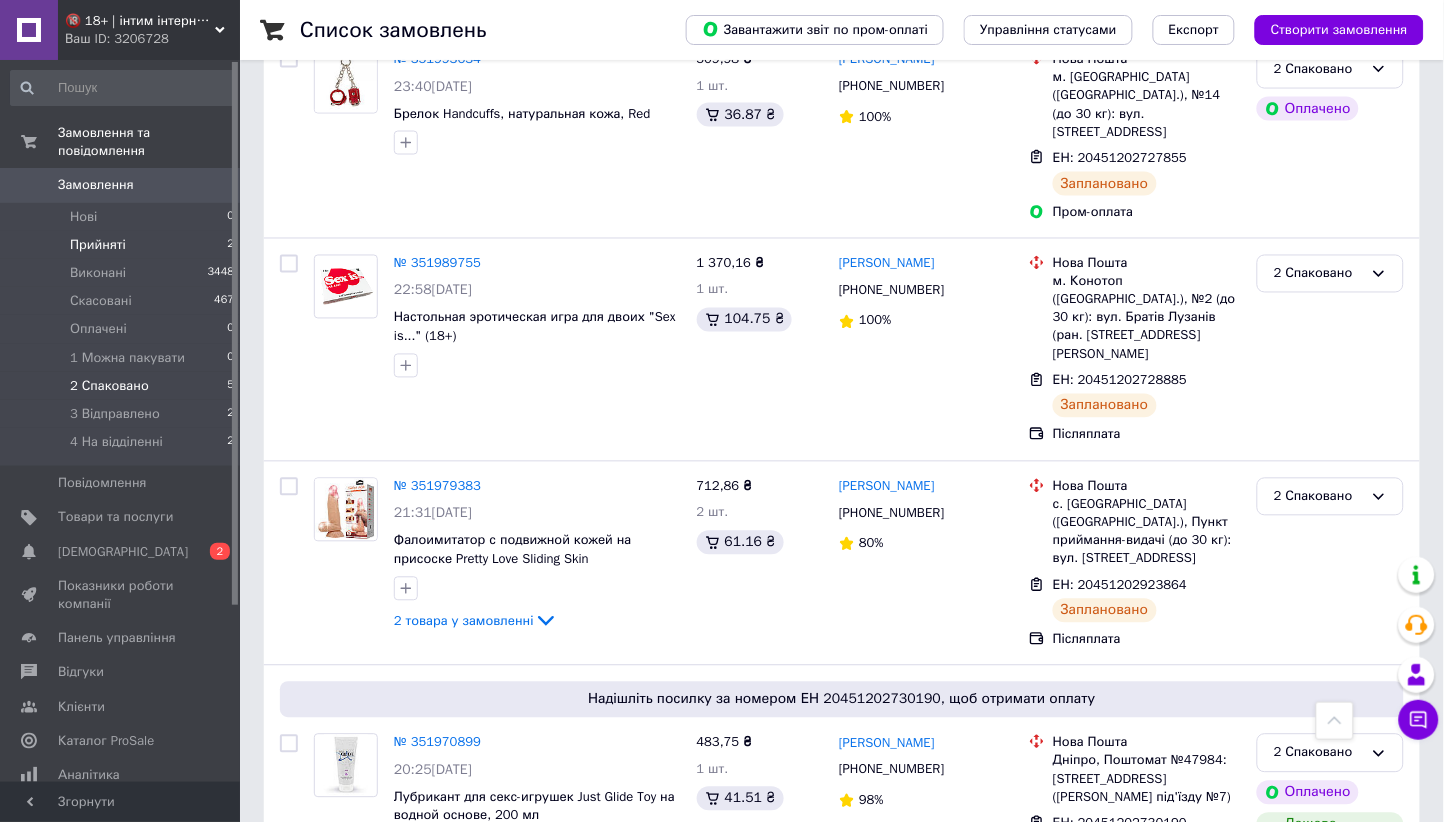 click on "Прийняті 2" at bounding box center [123, 245] 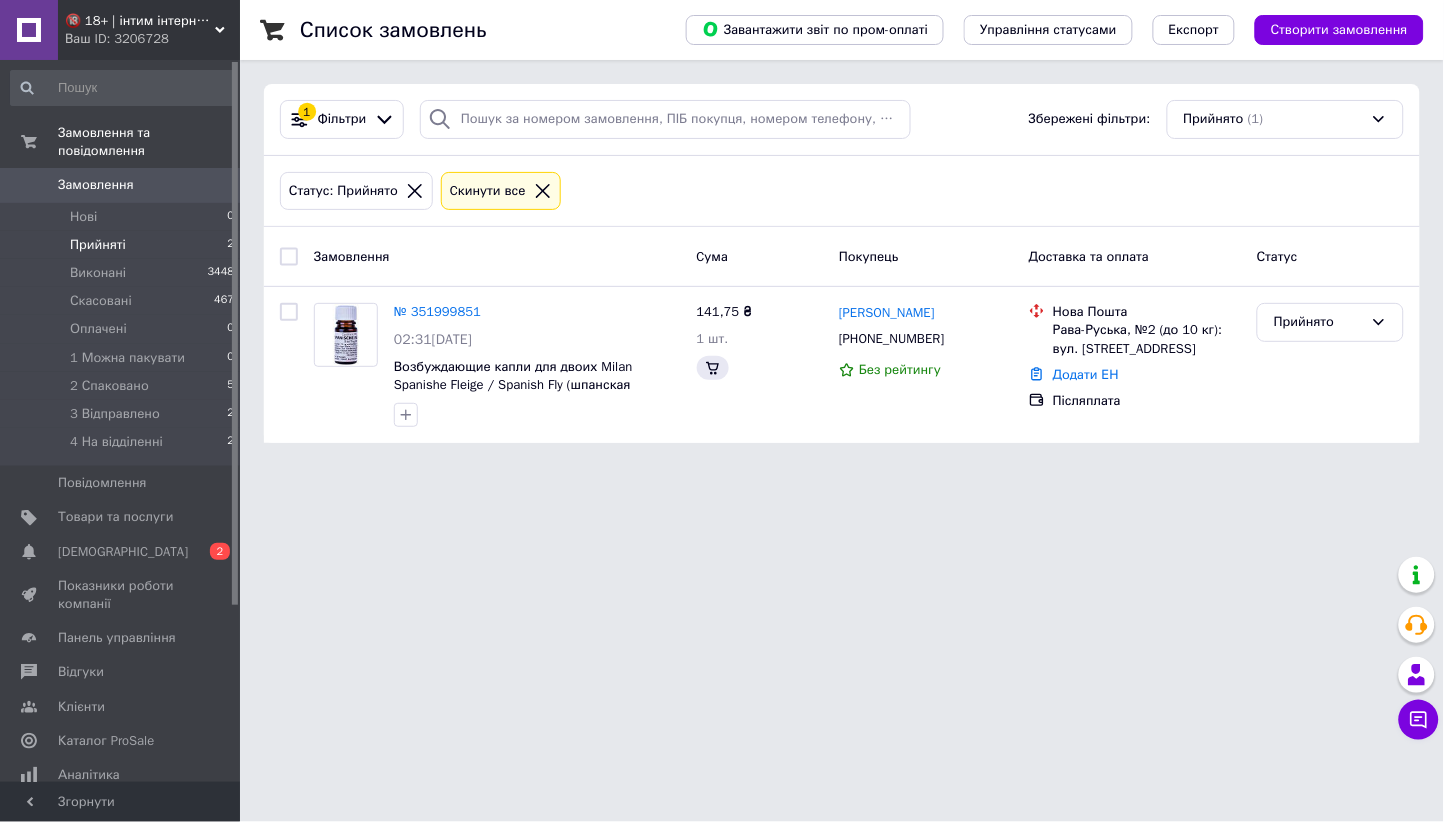 scroll, scrollTop: 0, scrollLeft: 0, axis: both 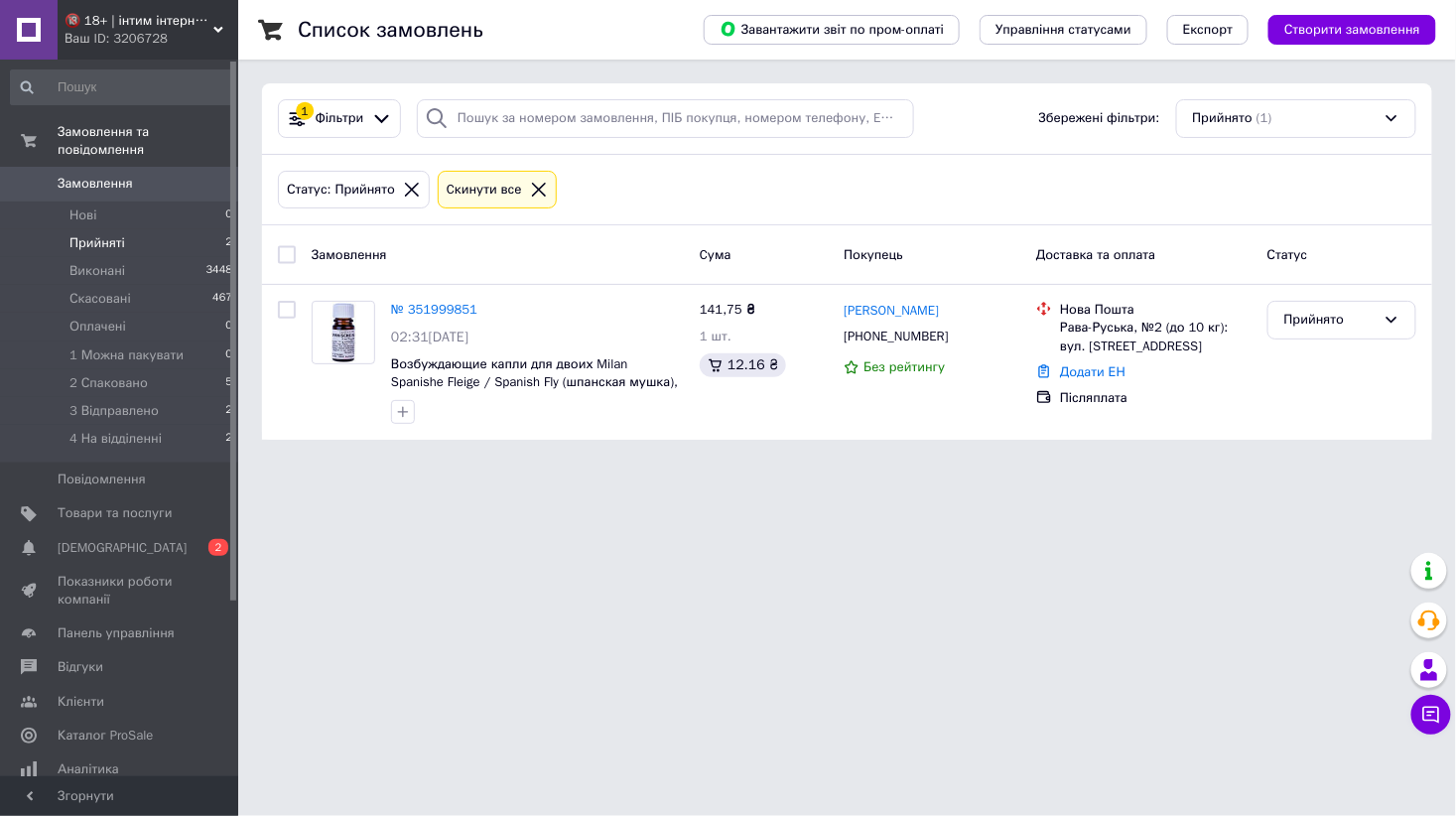 click on "🔞 18+ | інтим інтернет-магазин 🍓 Ваш ID: 3206728 Сайт 🔞 18+ | інтим інтернет-магазин 🍓 Кабінет покупця Перевірити стан системи Сторінка на порталі [PERSON_NAME] [PERSON_NAME] Замовлення та повідомлення Замовлення 0 Нові 0 Прийняті 2 Виконані 3448 Скасовані 467 Оплачені 0 1 Можна пакувати 0 2 Спаковано 5 3 Відправлено 2 4 На відділенні 2 Повідомлення 0 Товари та послуги Сповіщення 0 2 Показники роботи компанії Панель управління Відгуки Клієнти Каталог ProSale Аналітика Інструменти веб-майстра та SEO Управління сайтом Prom топ" at bounding box center [728, 231] 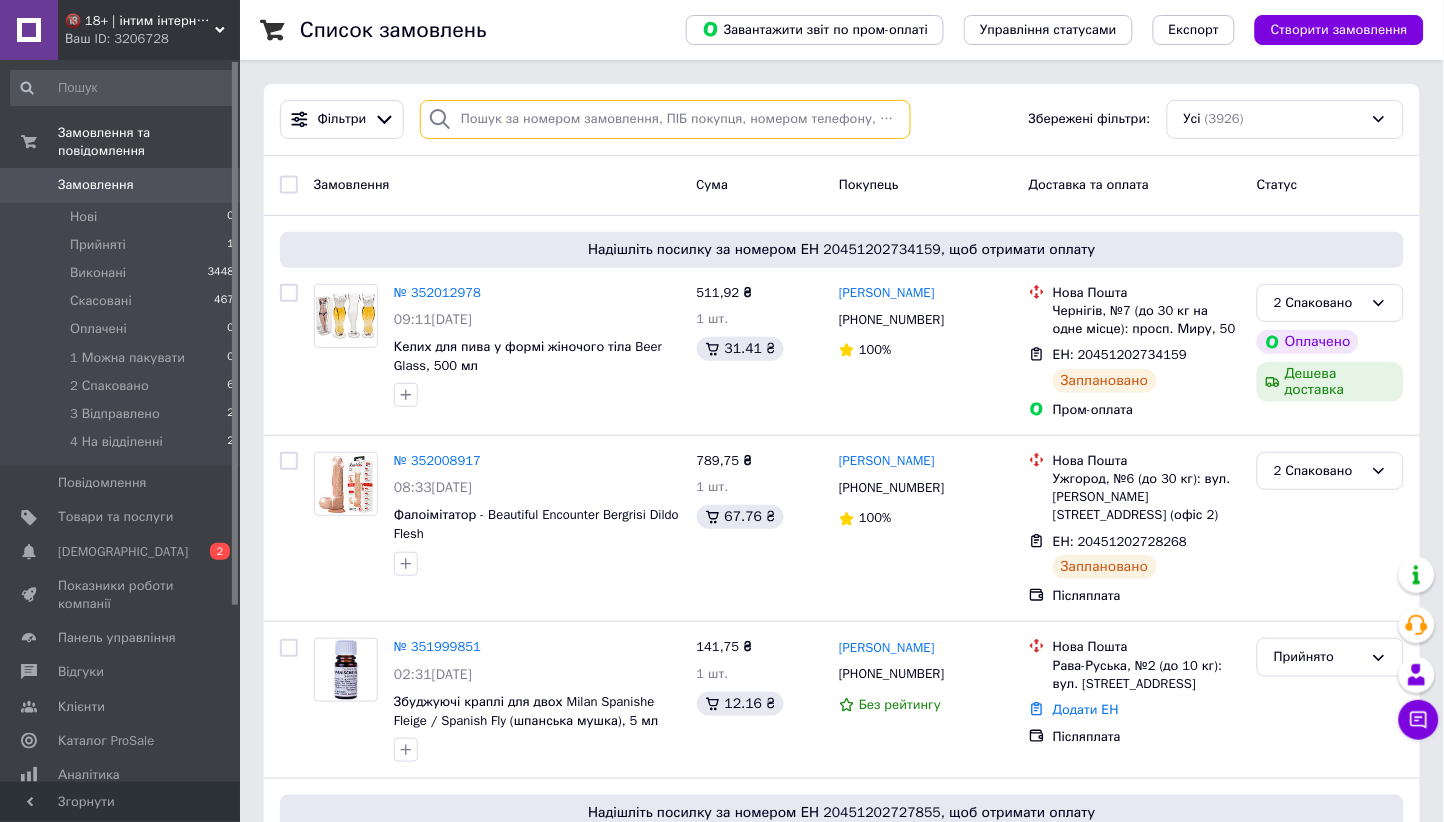 click at bounding box center (665, 119) 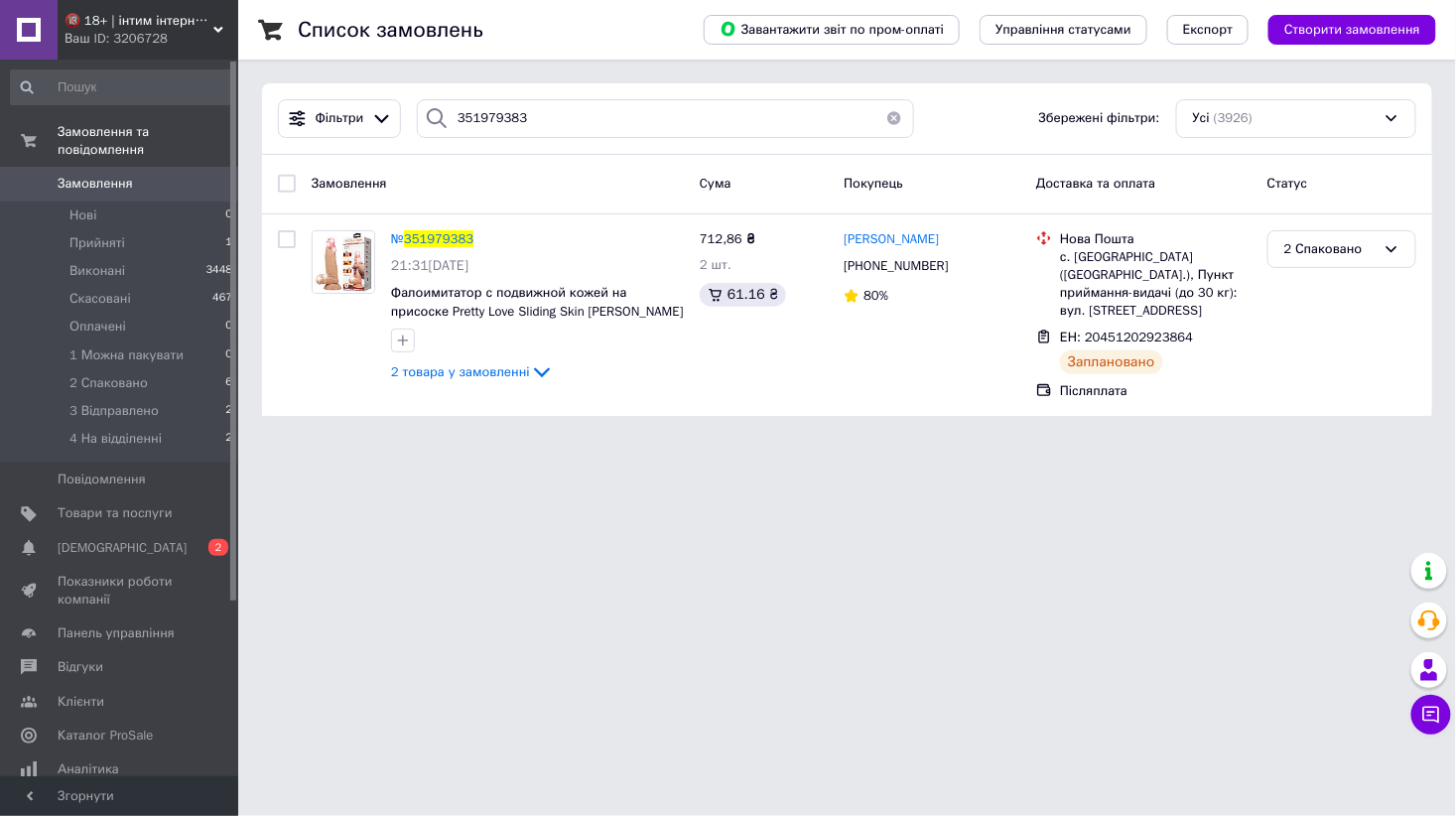 drag, startPoint x: 1199, startPoint y: 559, endPoint x: 967, endPoint y: 403, distance: 279.5711 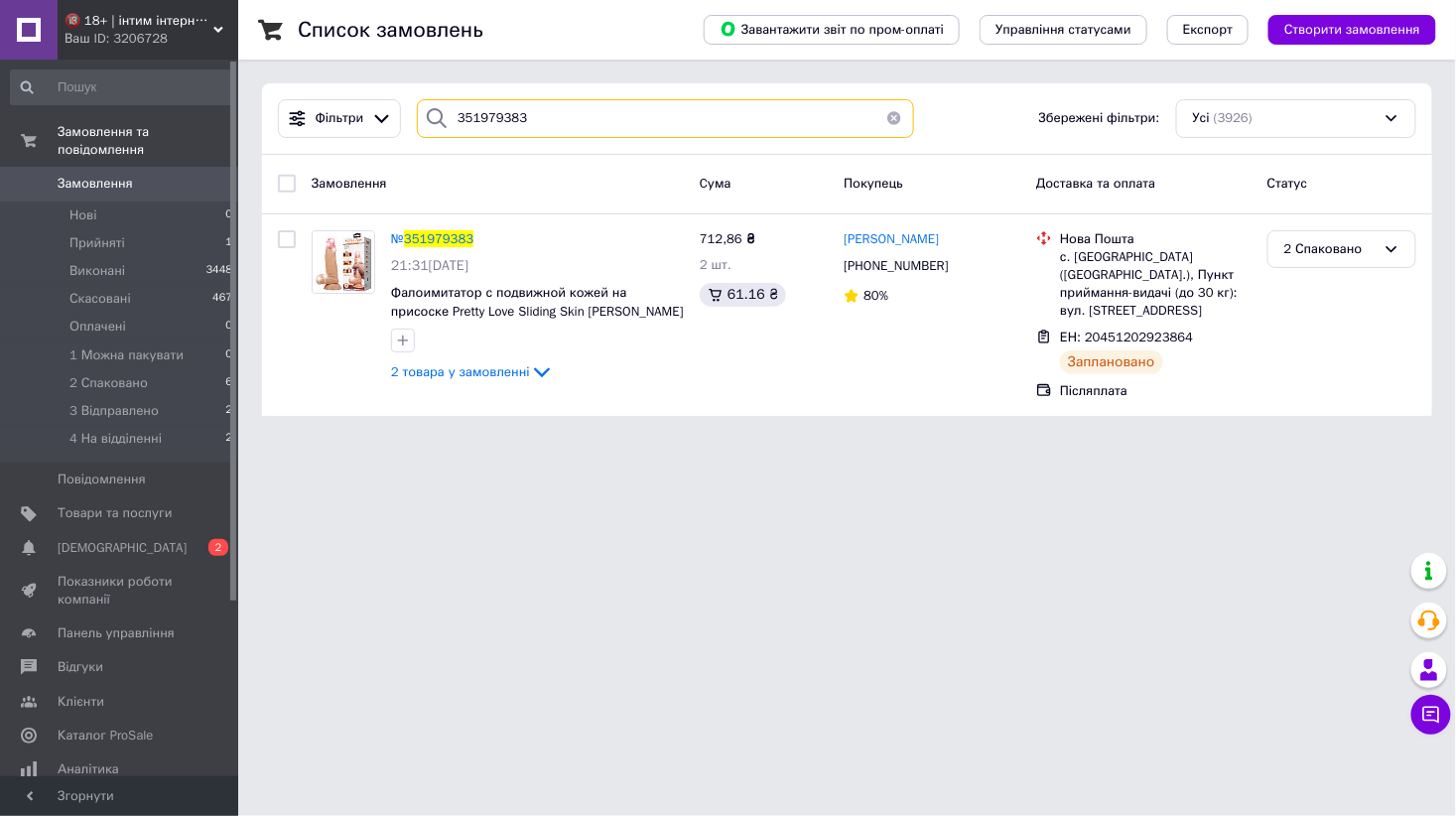 click on "351979383" at bounding box center [665, 118] 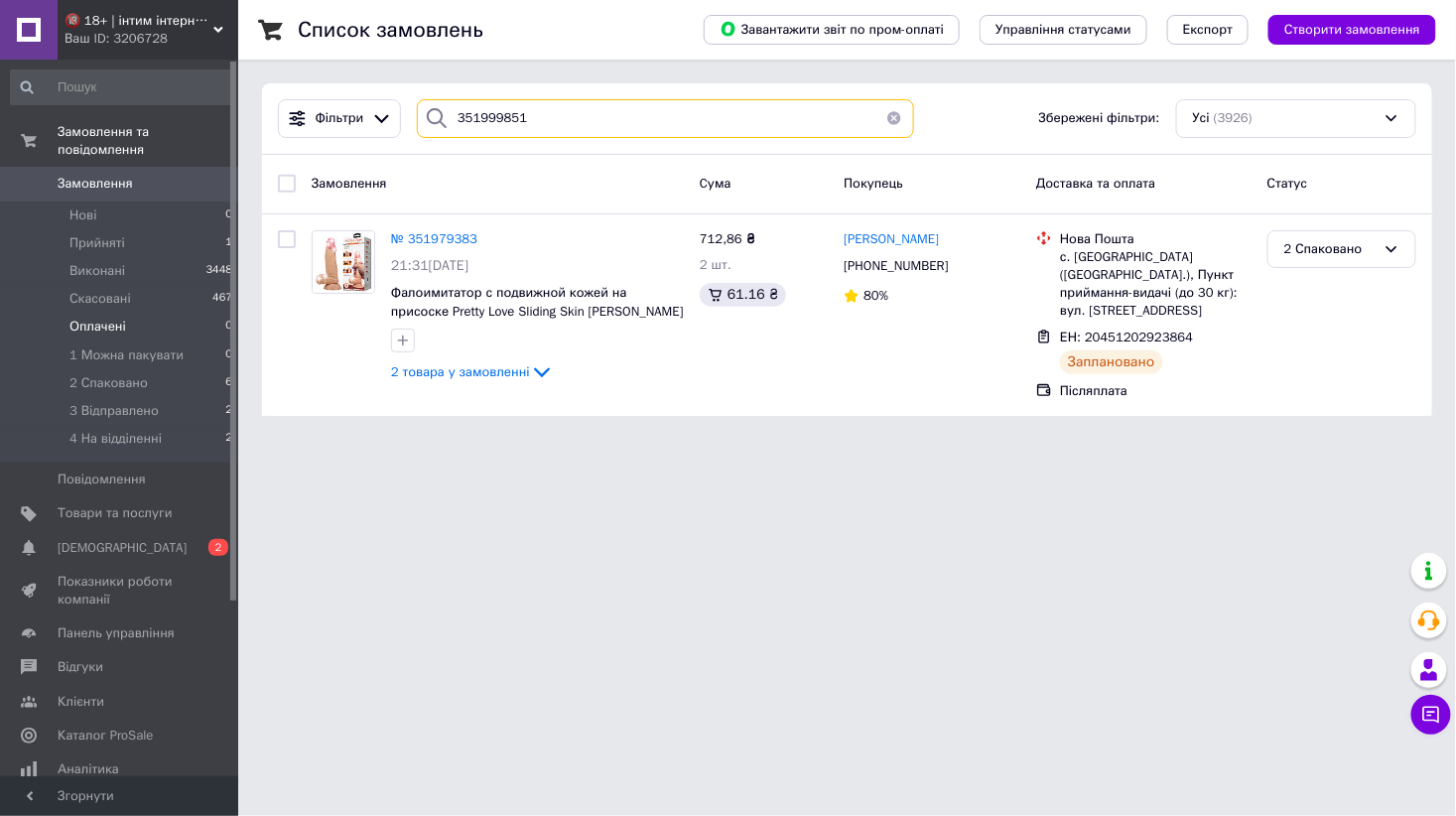 type on "351999851" 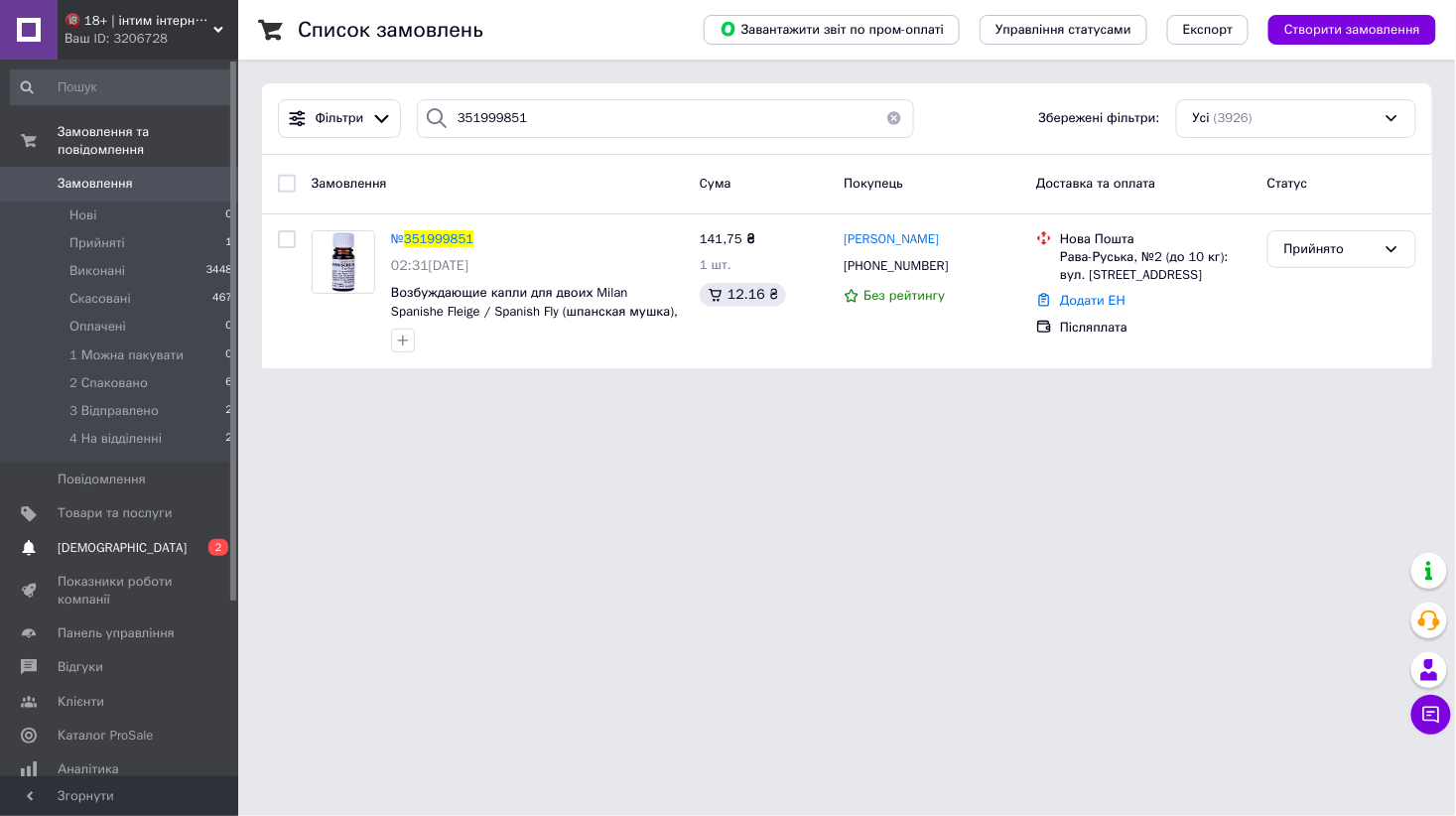 click on "[DEMOGRAPHIC_DATA]" at bounding box center [120, 548] 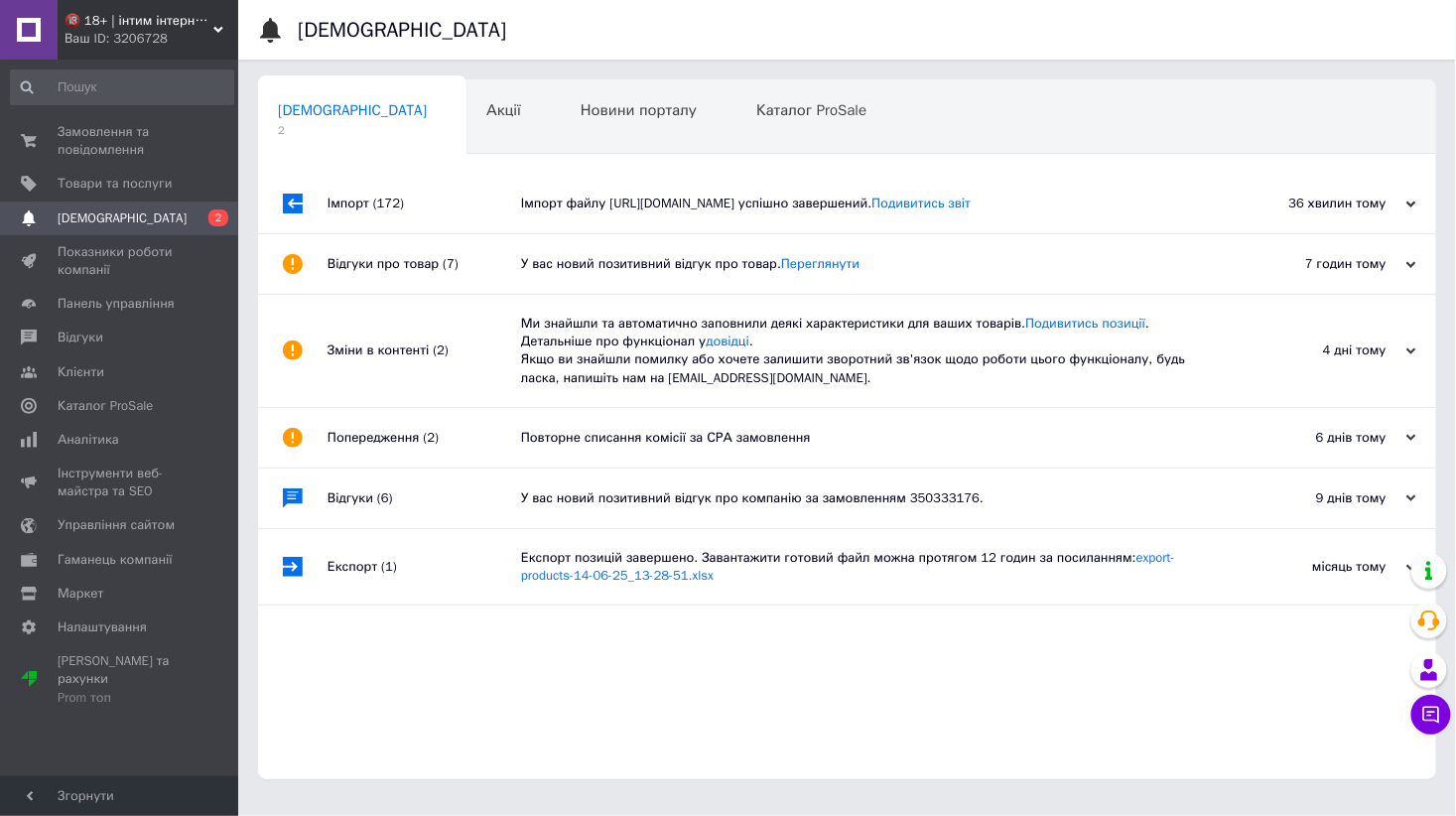 click on "Імпорт файлу http://softland24.com.ua/user/downloadyml?hash=b37a63ff21bec383510008d71f723ad5&filename=products_retail.yml успішно завершений.  Подивитись звіт" at bounding box center [869, 204] 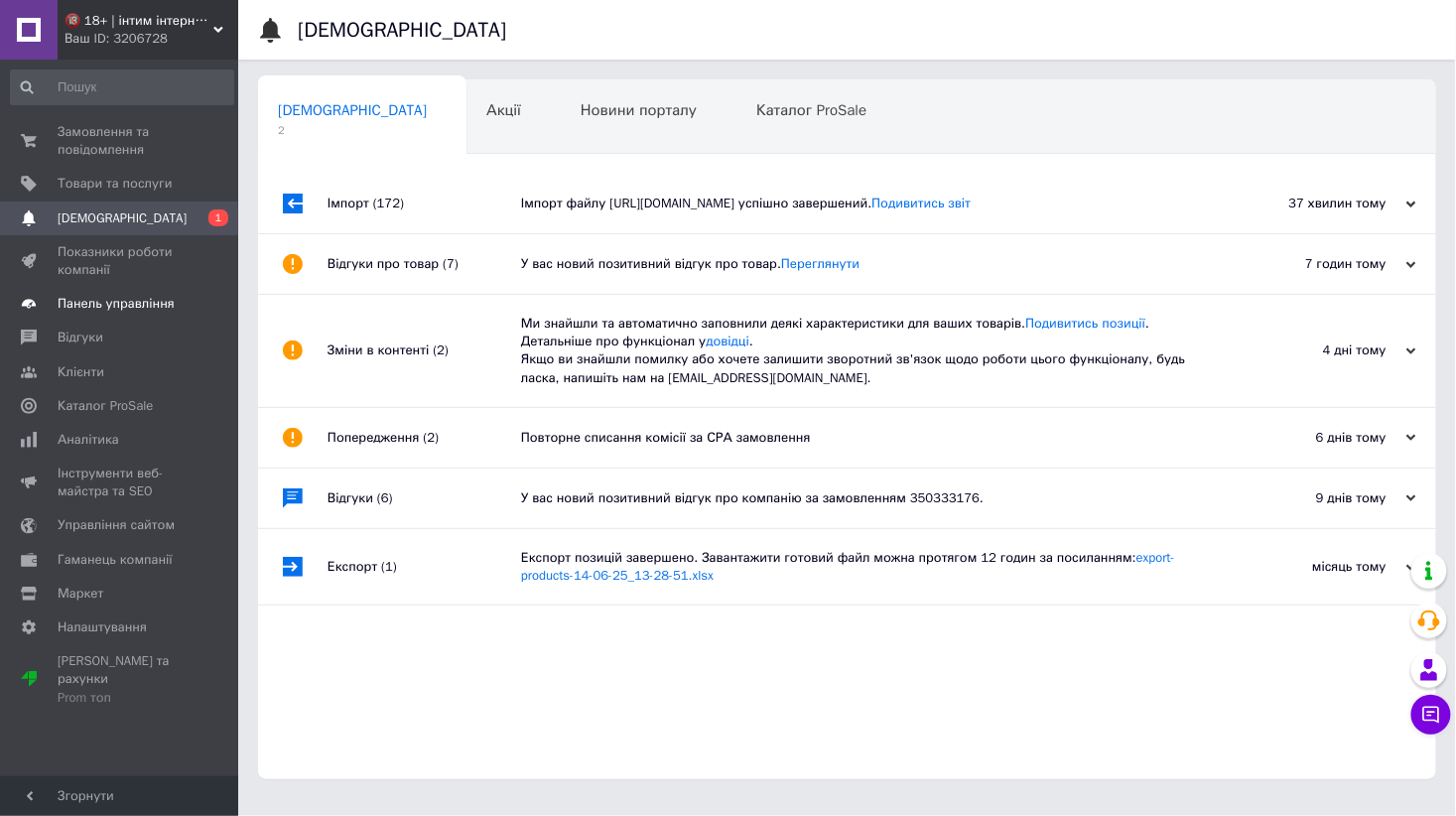 click on "Панель управління" at bounding box center [122, 304] 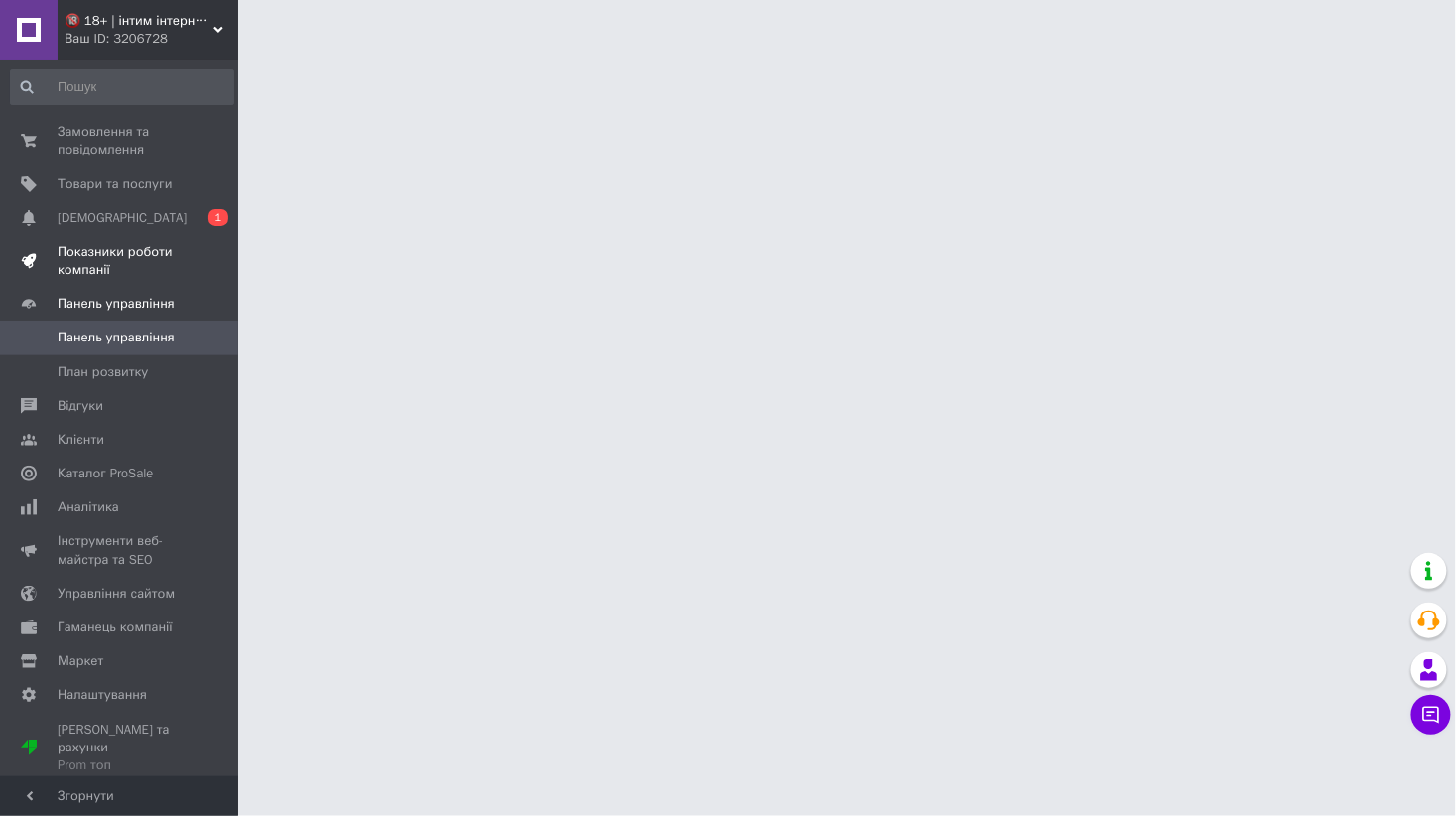 click on "Показники роботи компанії" at bounding box center (122, 261) 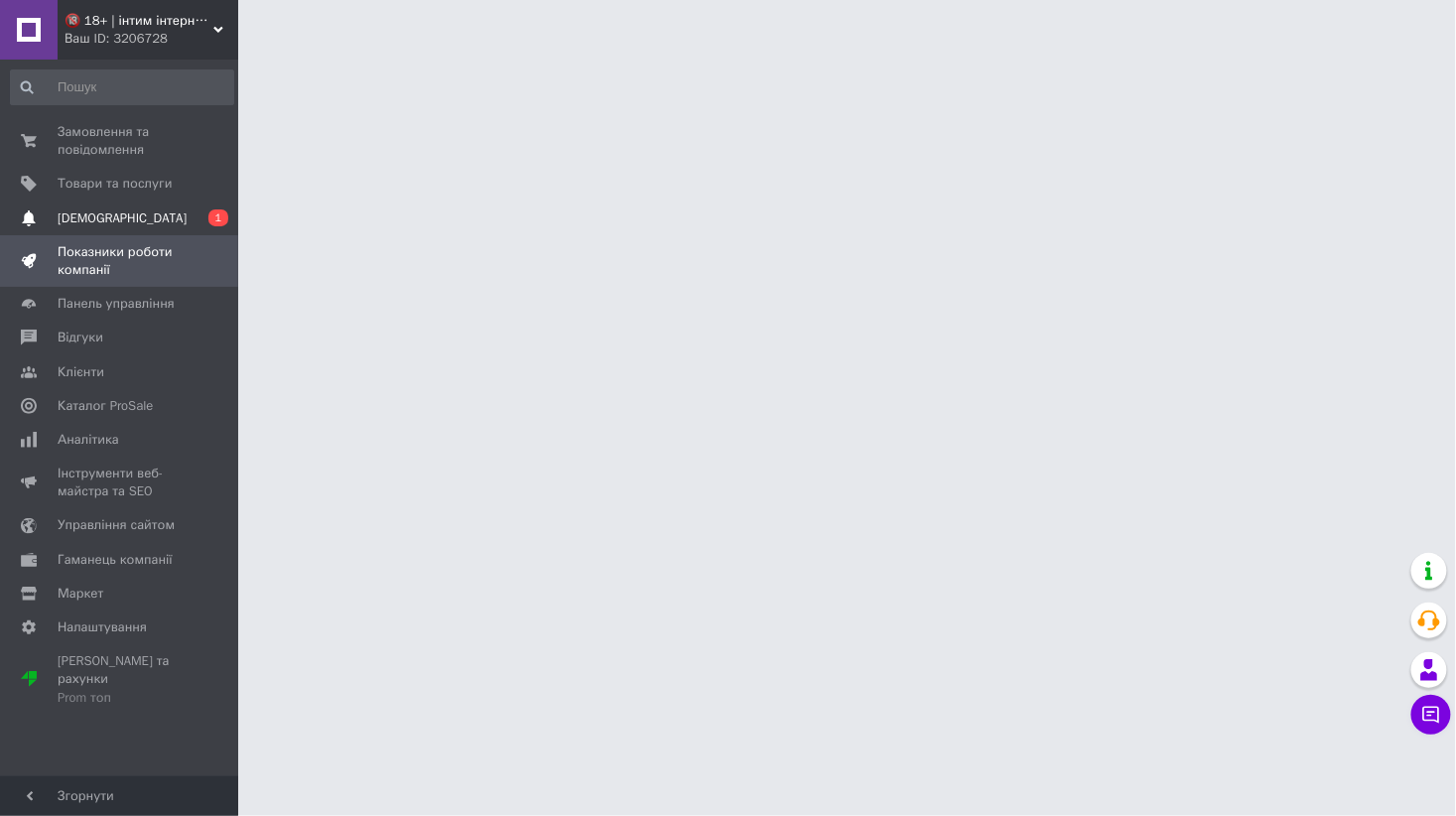 click on "Сповіщення 0 1" at bounding box center (122, 218) 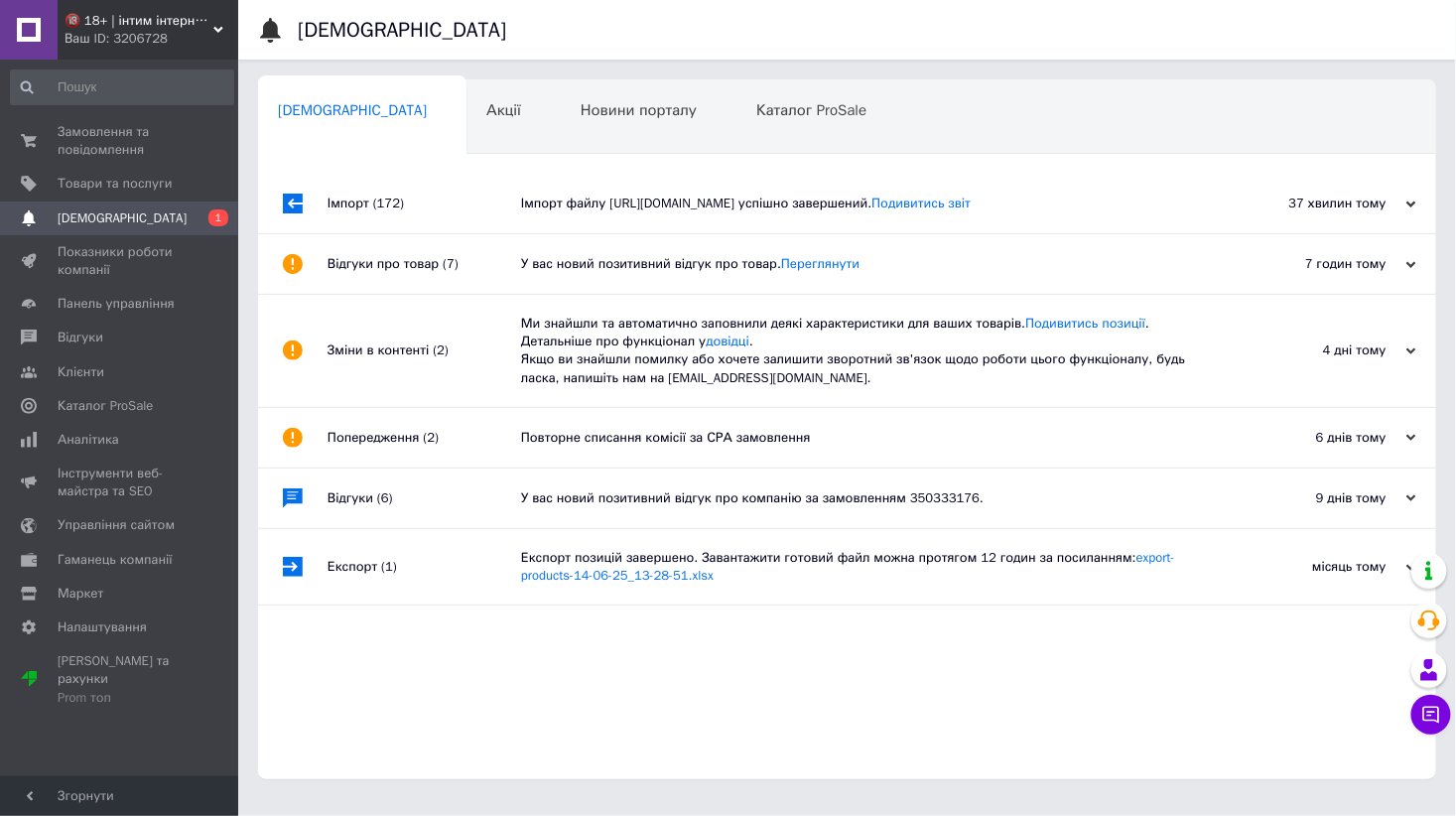 click on "Імпорт файлу http://softland24.com.ua/user/downloadyml?hash=b37a63ff21bec383510008d71f723ad5&filename=products_retail.yml успішно завершений.  Подивитись звіт" at bounding box center (869, 204) 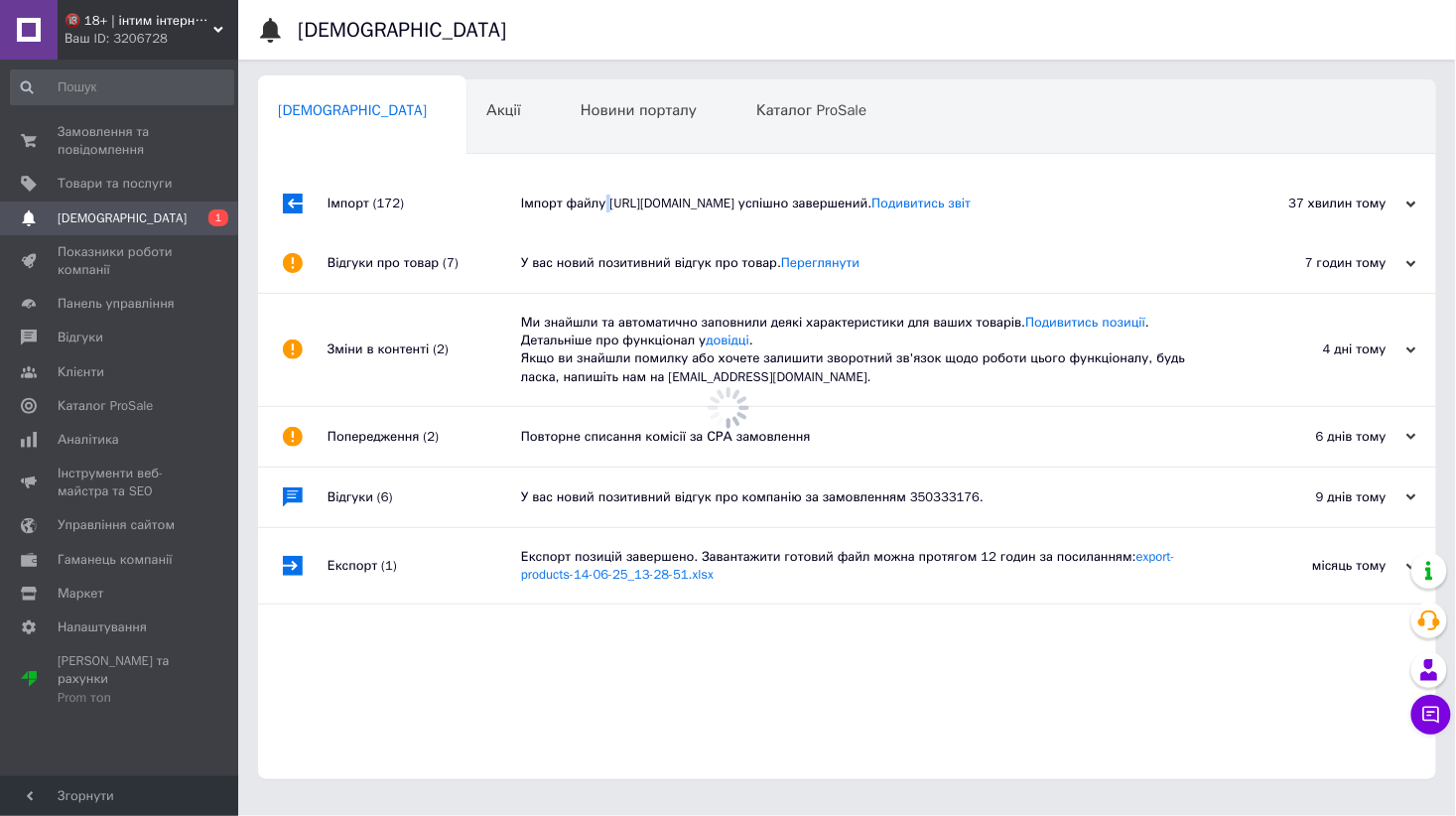 click on "Імпорт файлу http://softland24.com.ua/user/downloadyml?hash=b37a63ff21bec383510008d71f723ad5&filename=products_retail.yml успішно завершений.  Подивитись звіт" at bounding box center (869, 204) 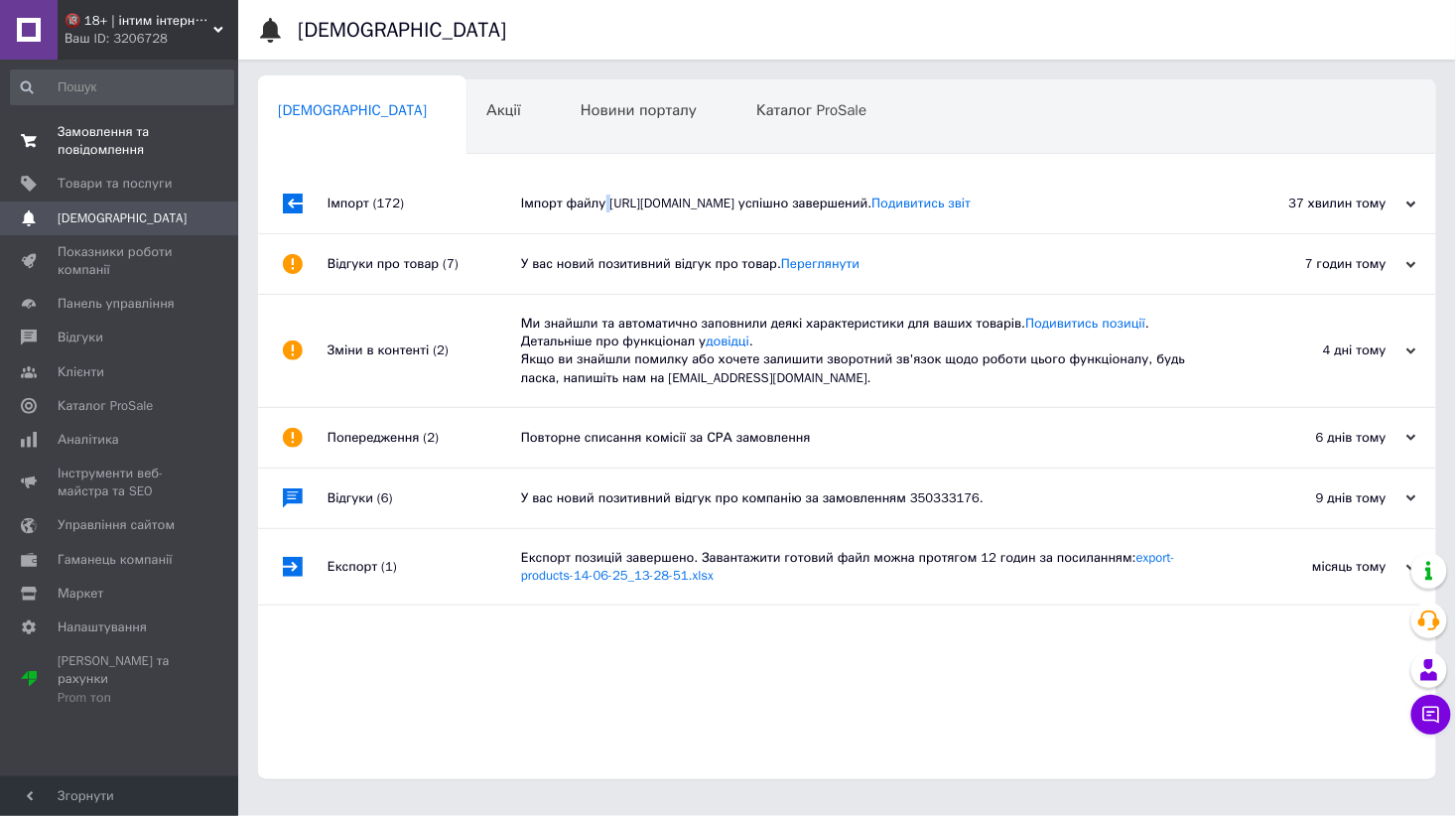 click on "Замовлення та повідомлення" at bounding box center [120, 141] 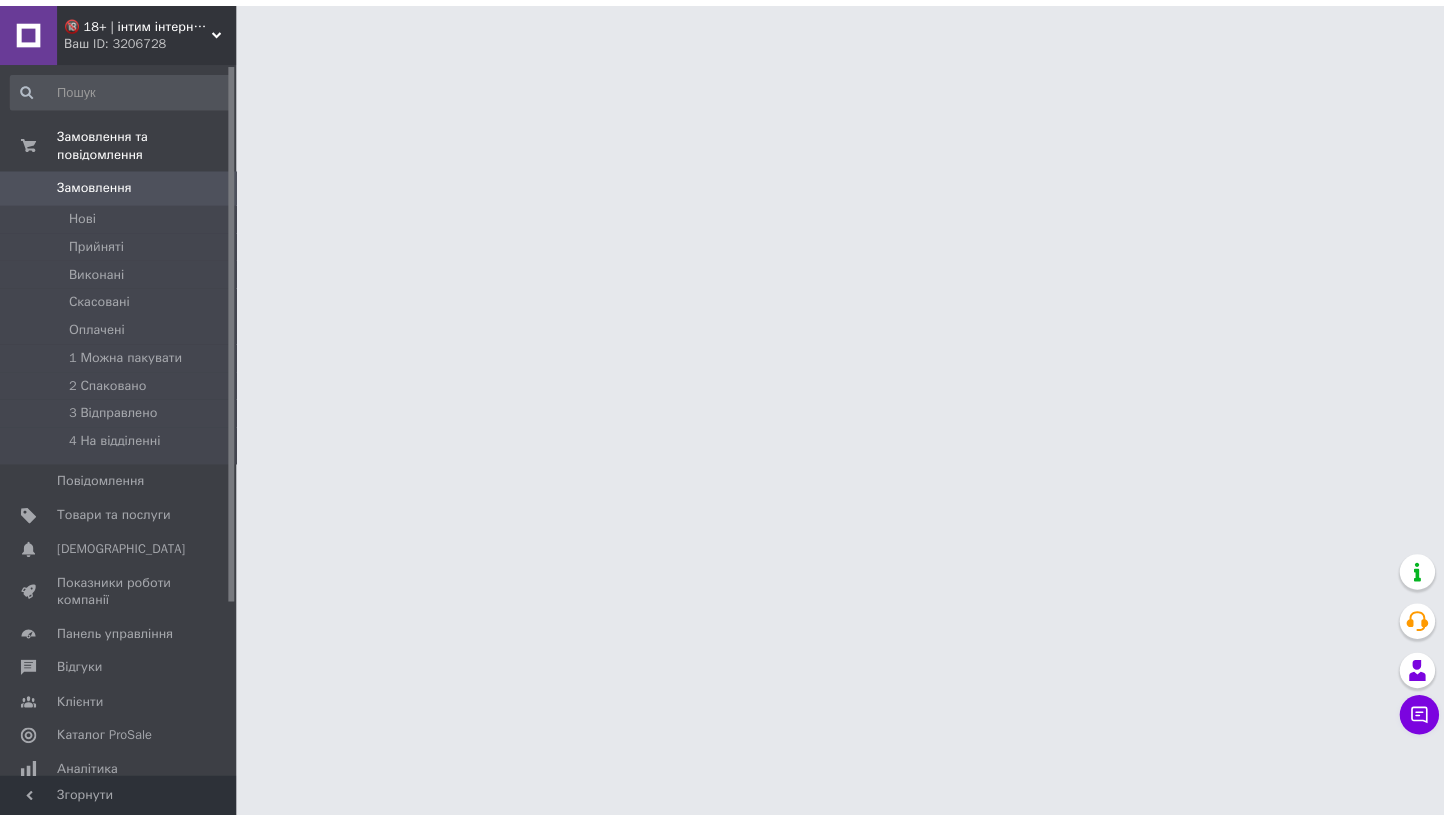scroll, scrollTop: 0, scrollLeft: 0, axis: both 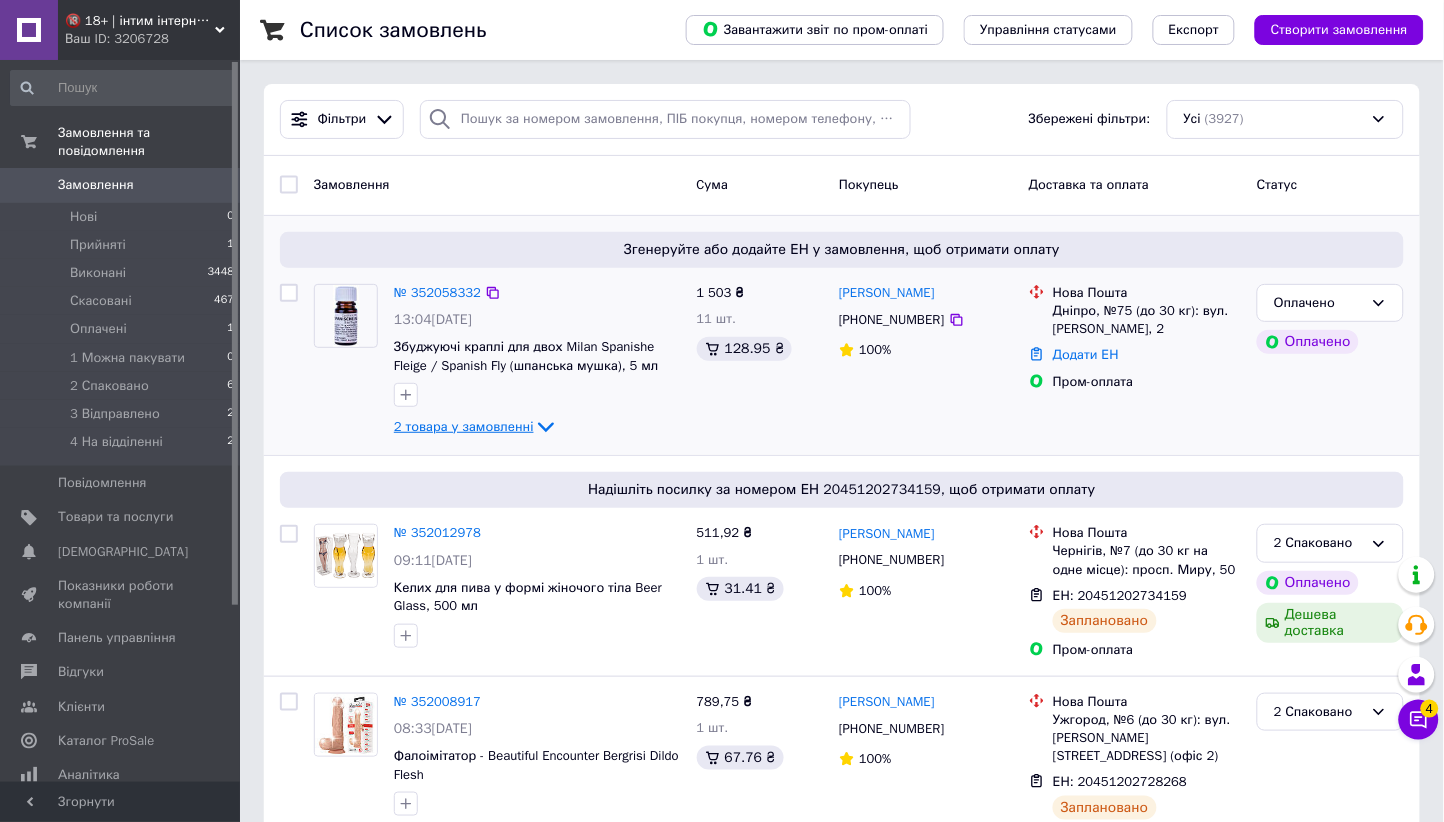click on "2 товара у замовленні" at bounding box center [464, 426] 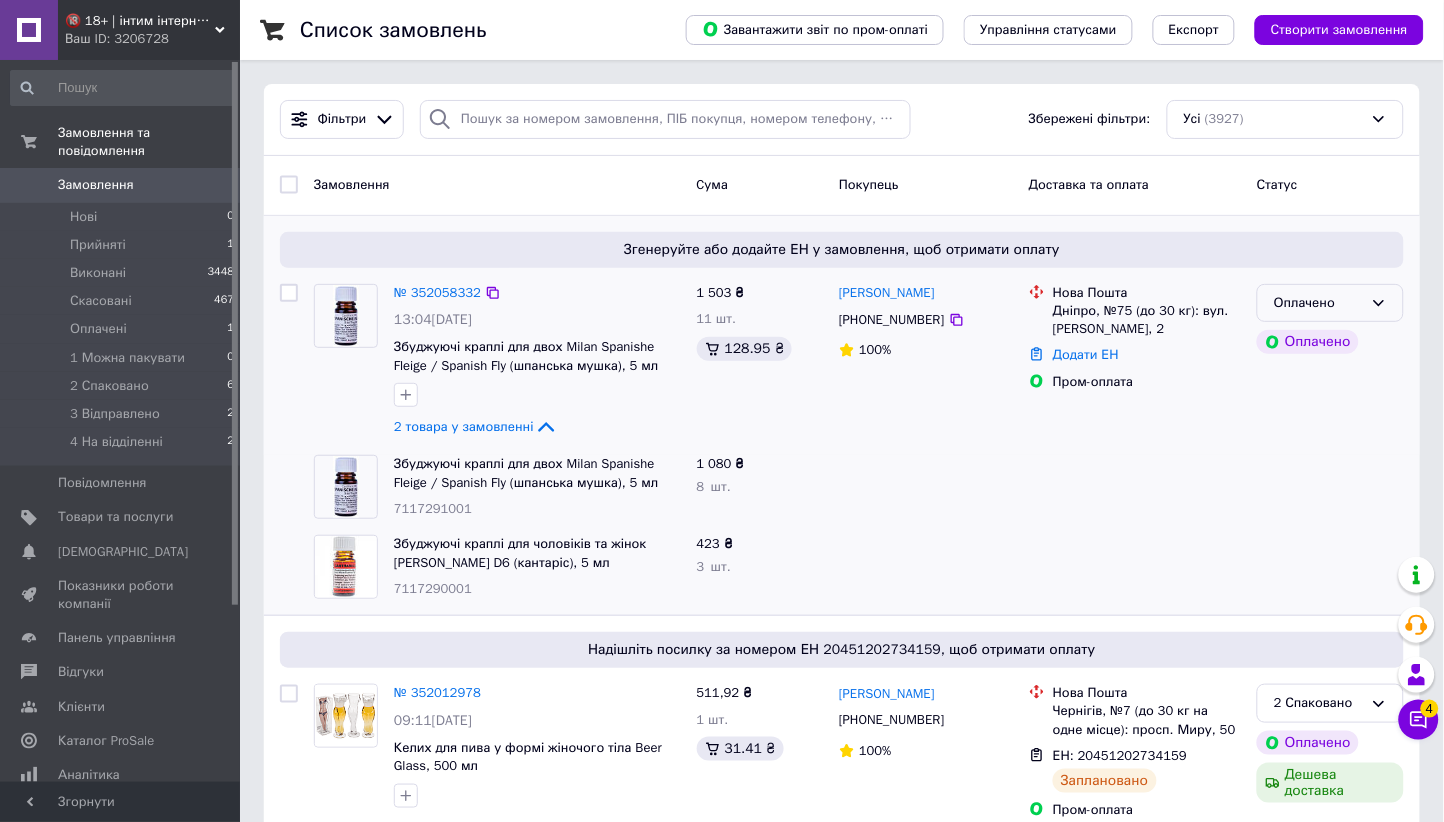 click on "Оплачено" at bounding box center [1318, 303] 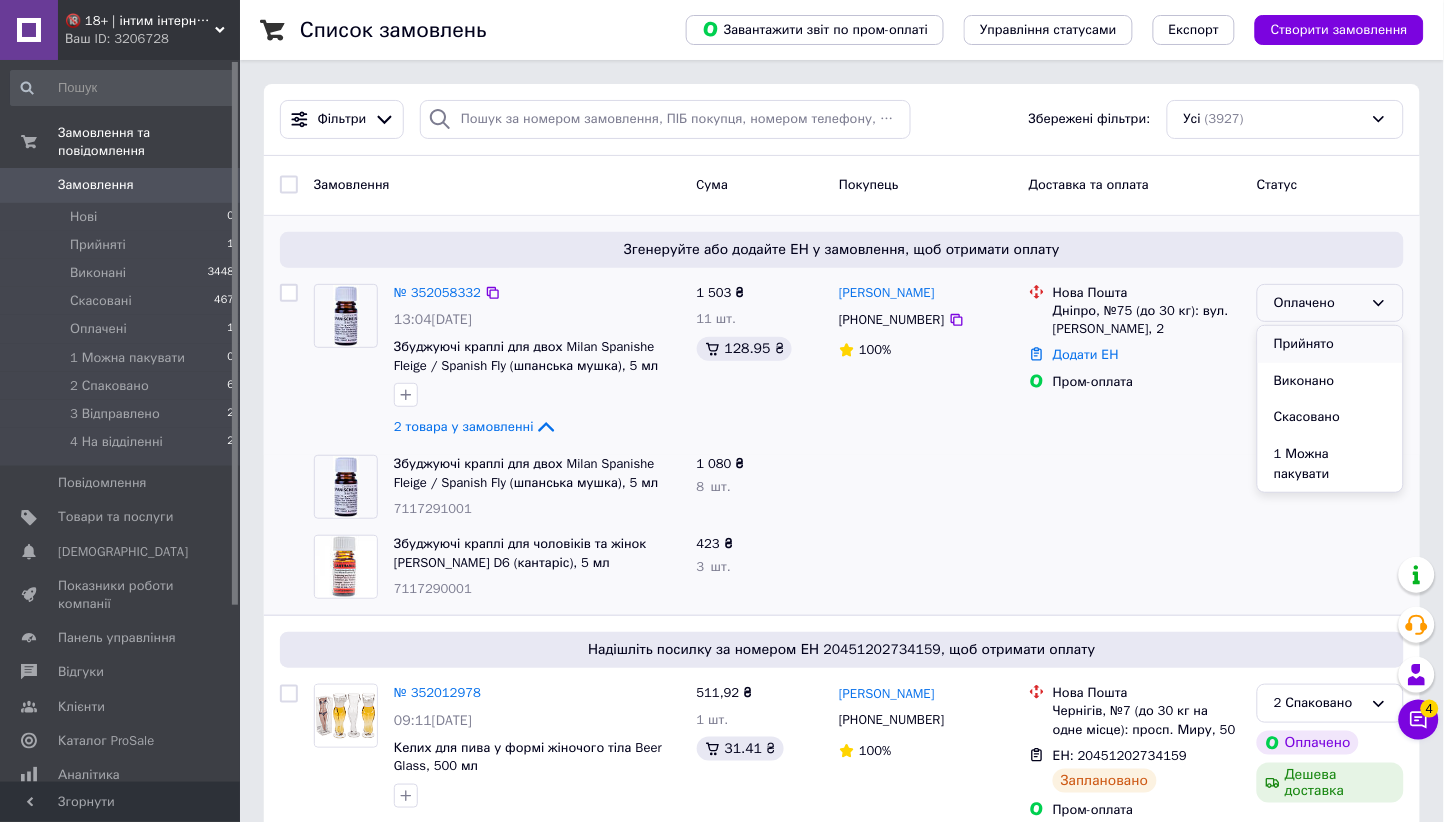 click on "Прийнято" at bounding box center [1330, 344] 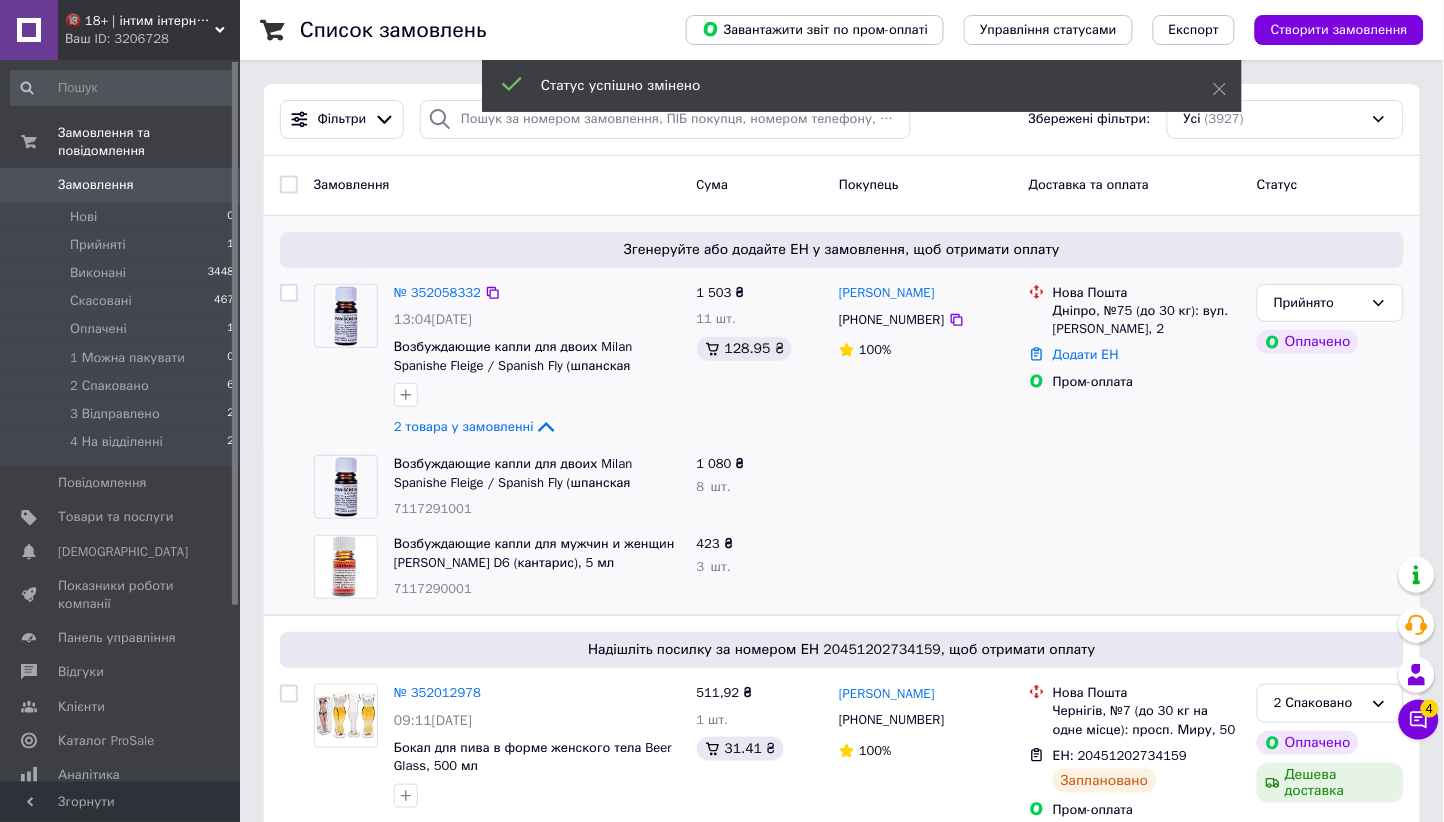 click on "7117291001" at bounding box center [433, 508] 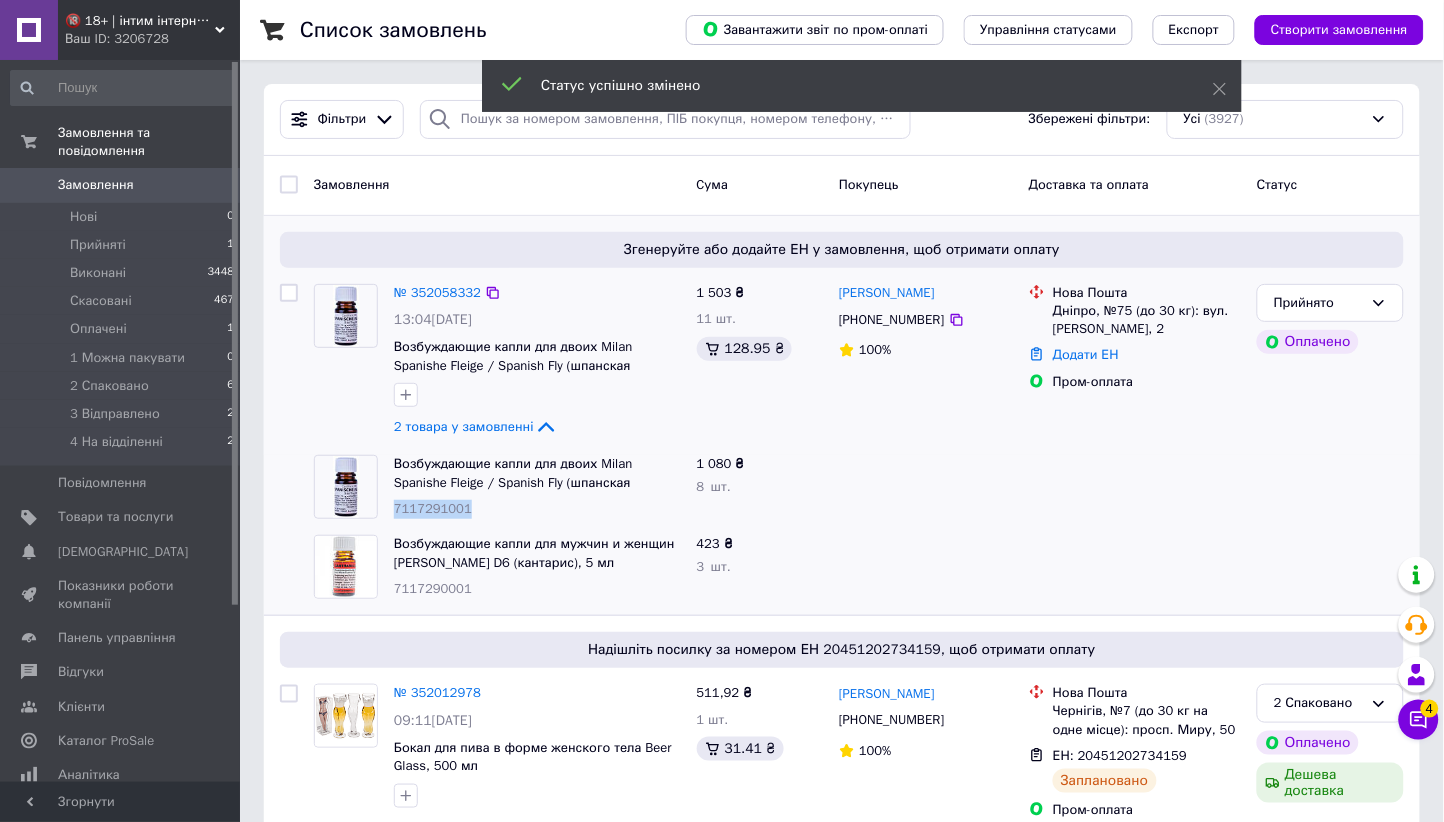 click on "7117291001" at bounding box center (433, 508) 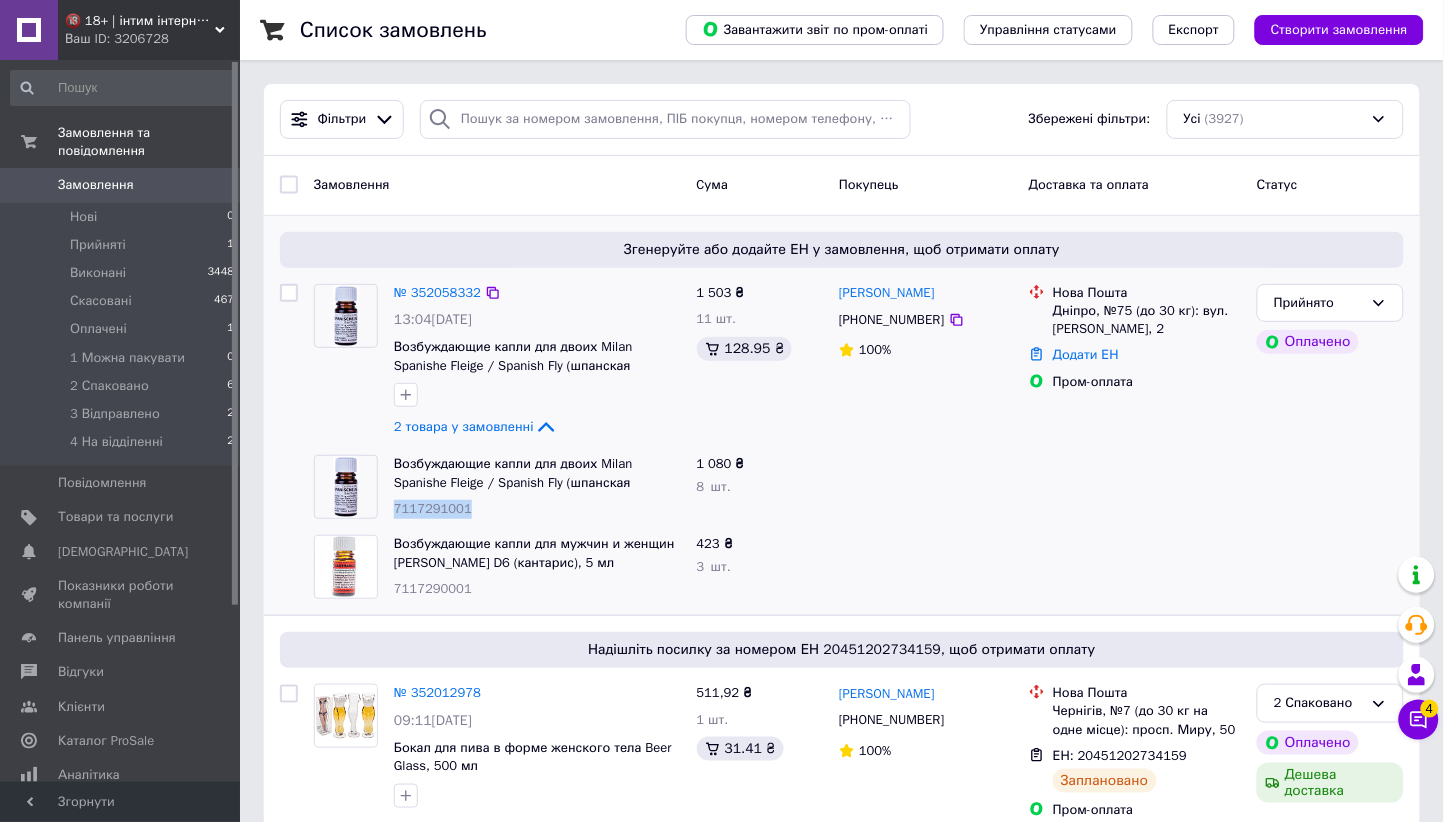copy on "7117291001" 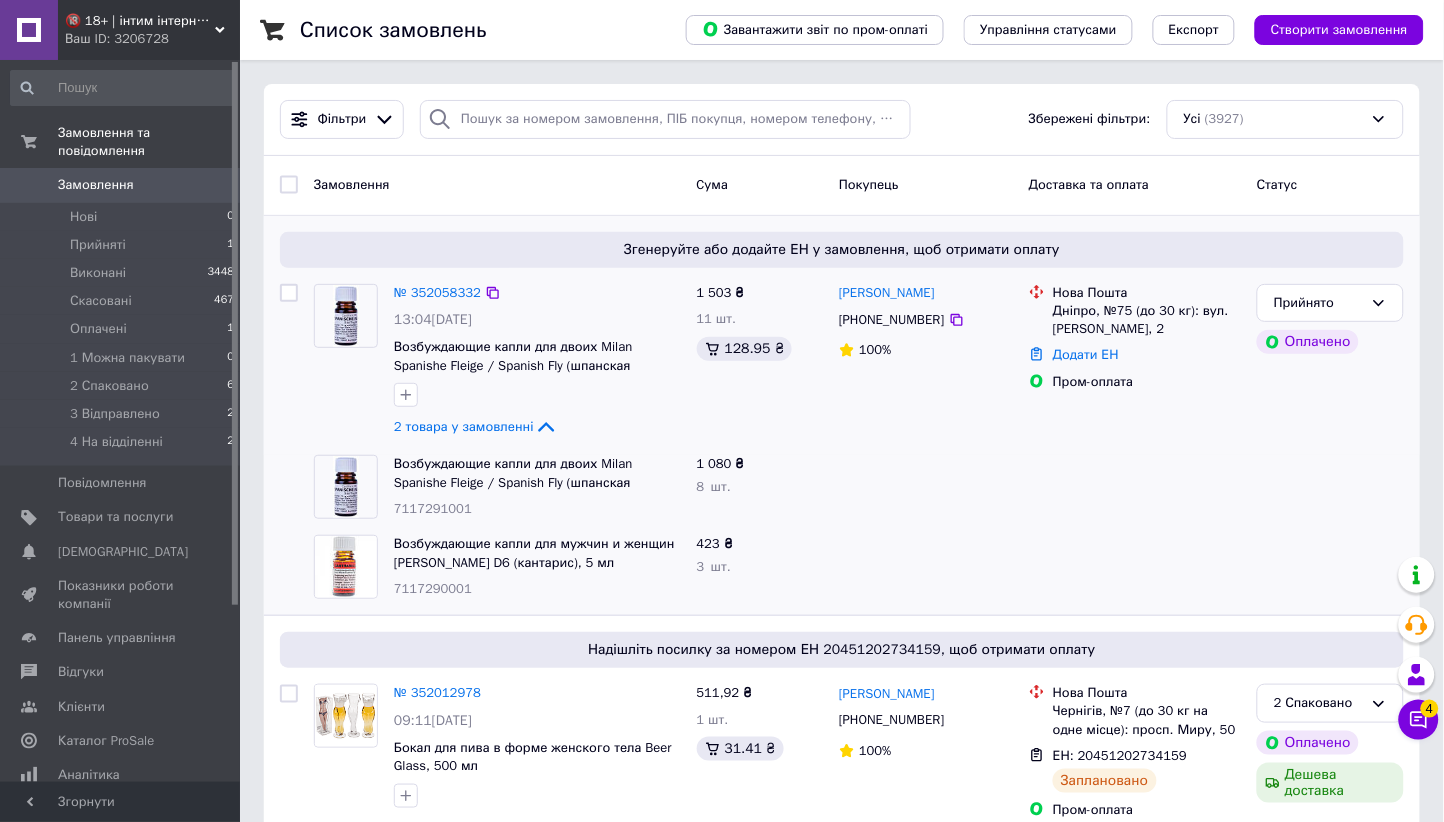 click on "7117290001" at bounding box center [433, 588] 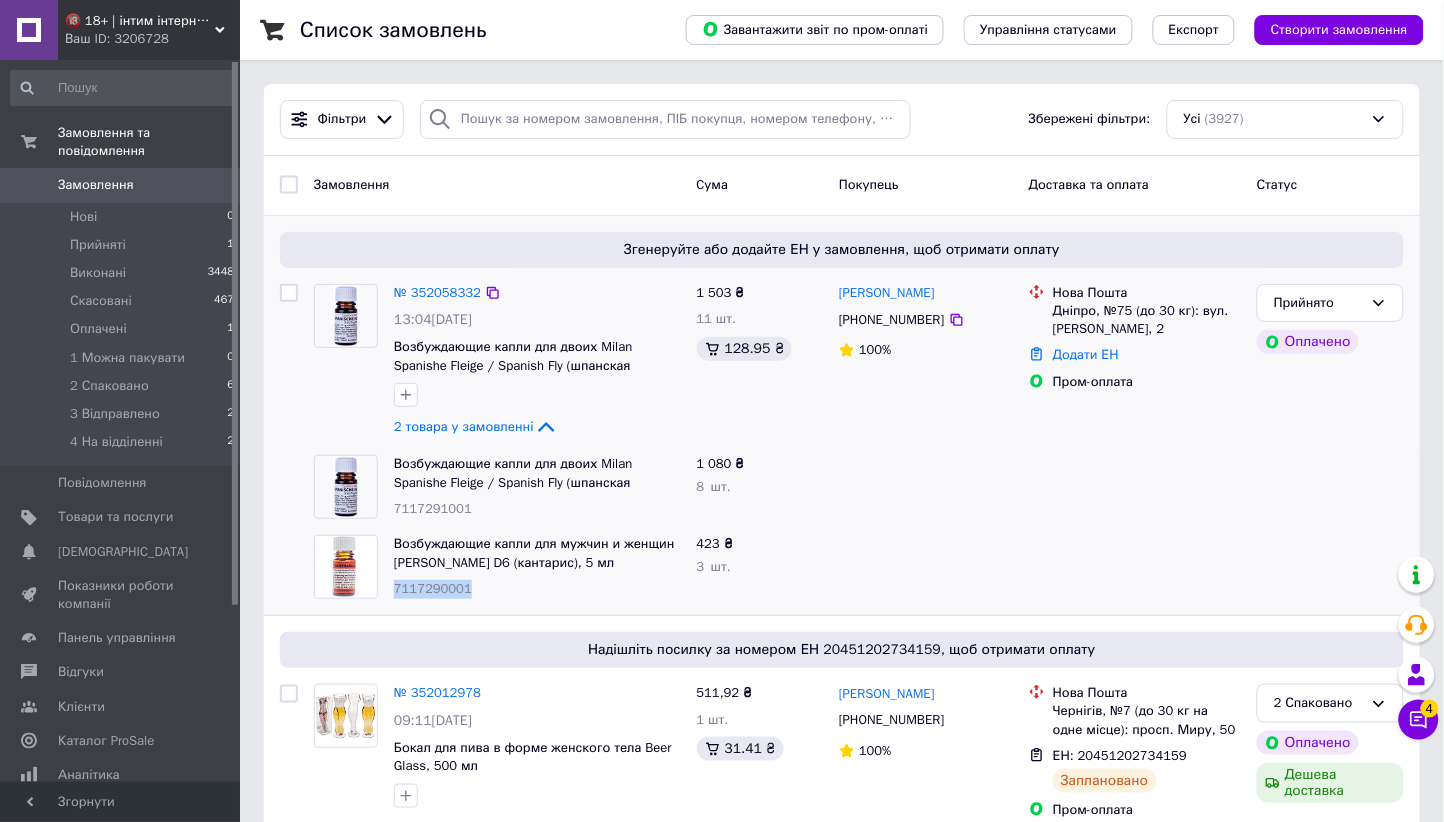 click on "7117290001" at bounding box center (433, 588) 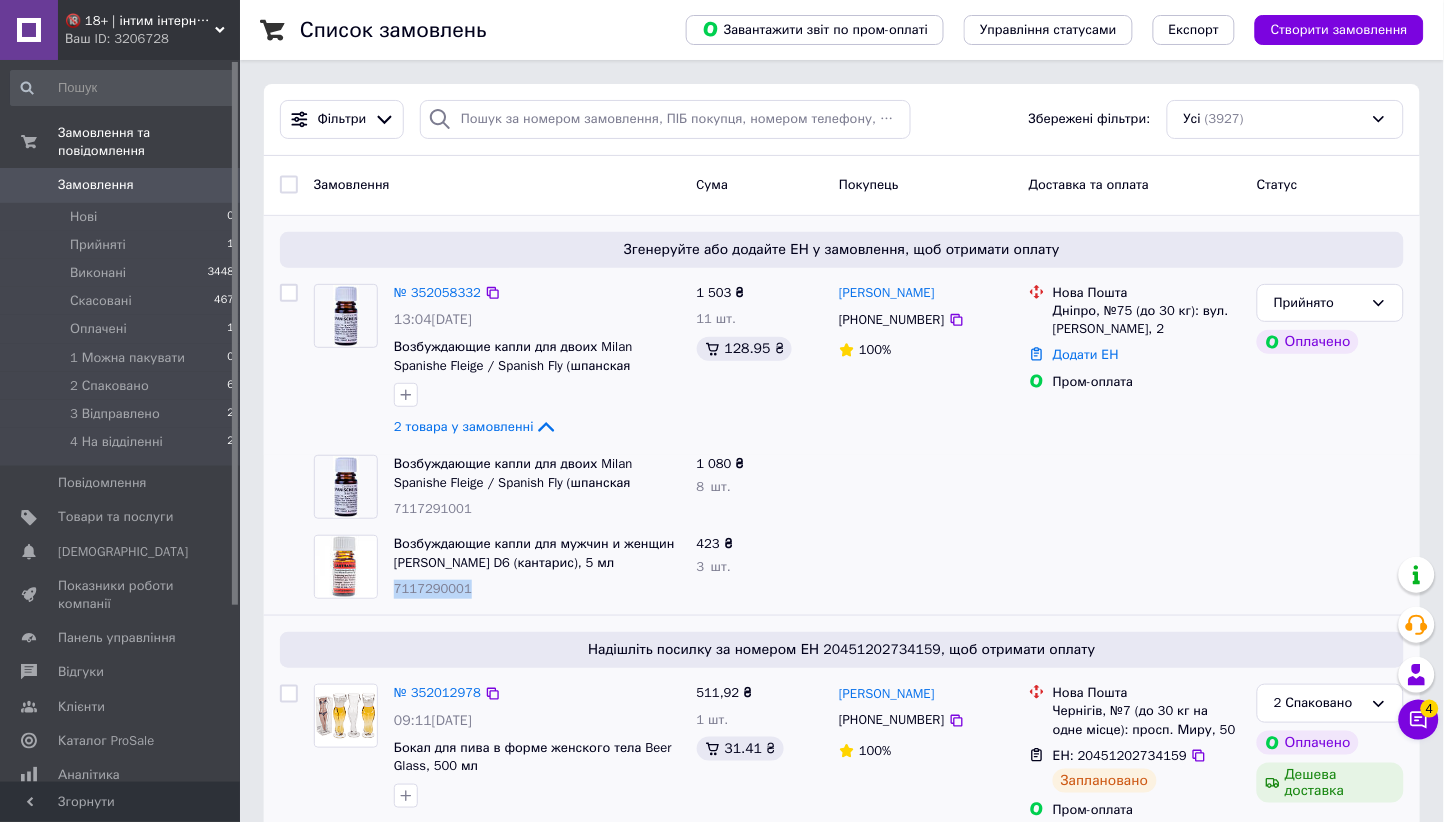 copy on "7117290001" 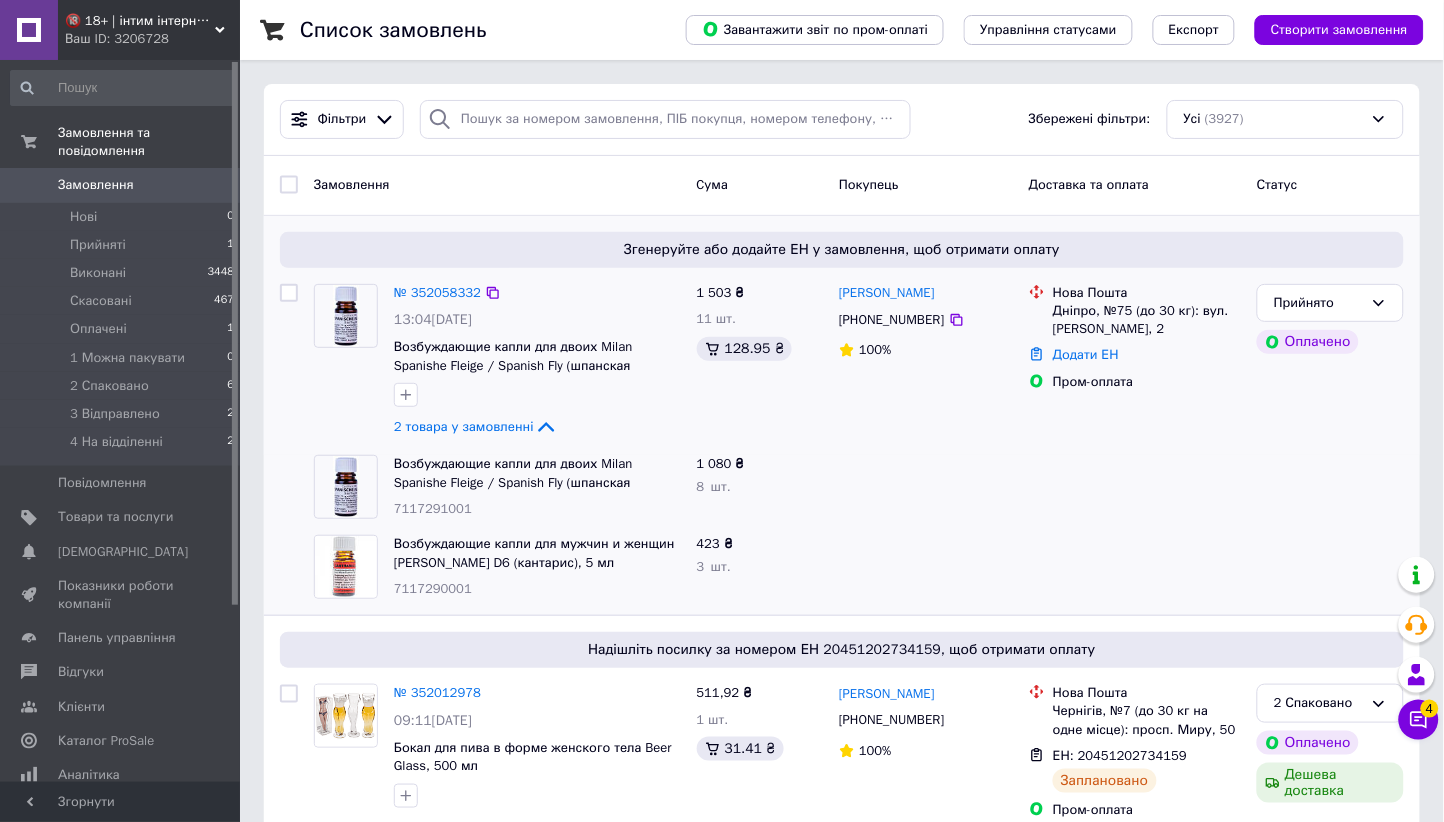 drag, startPoint x: 1261, startPoint y: 572, endPoint x: 869, endPoint y: 371, distance: 440.5281 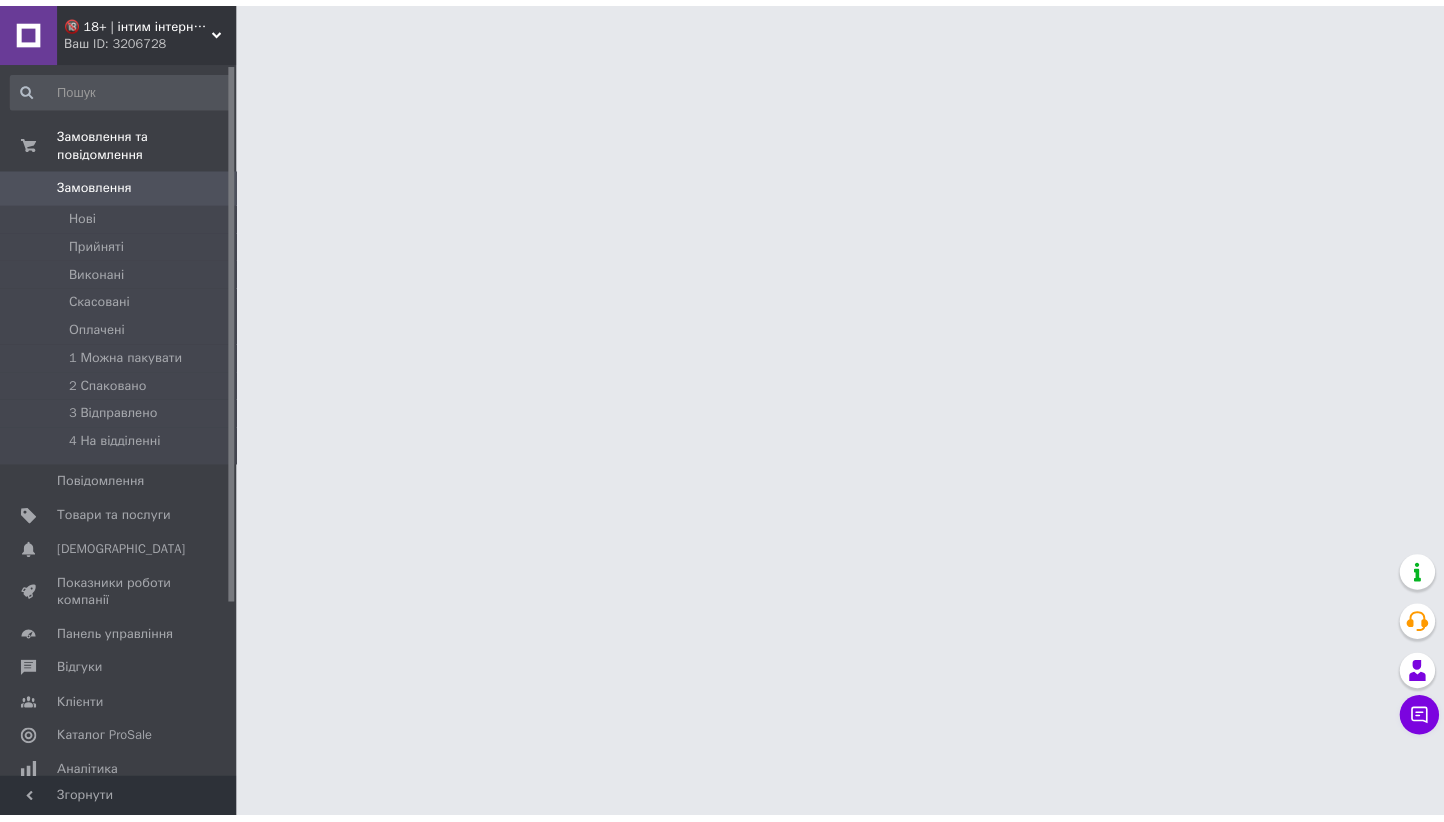 scroll, scrollTop: 0, scrollLeft: 0, axis: both 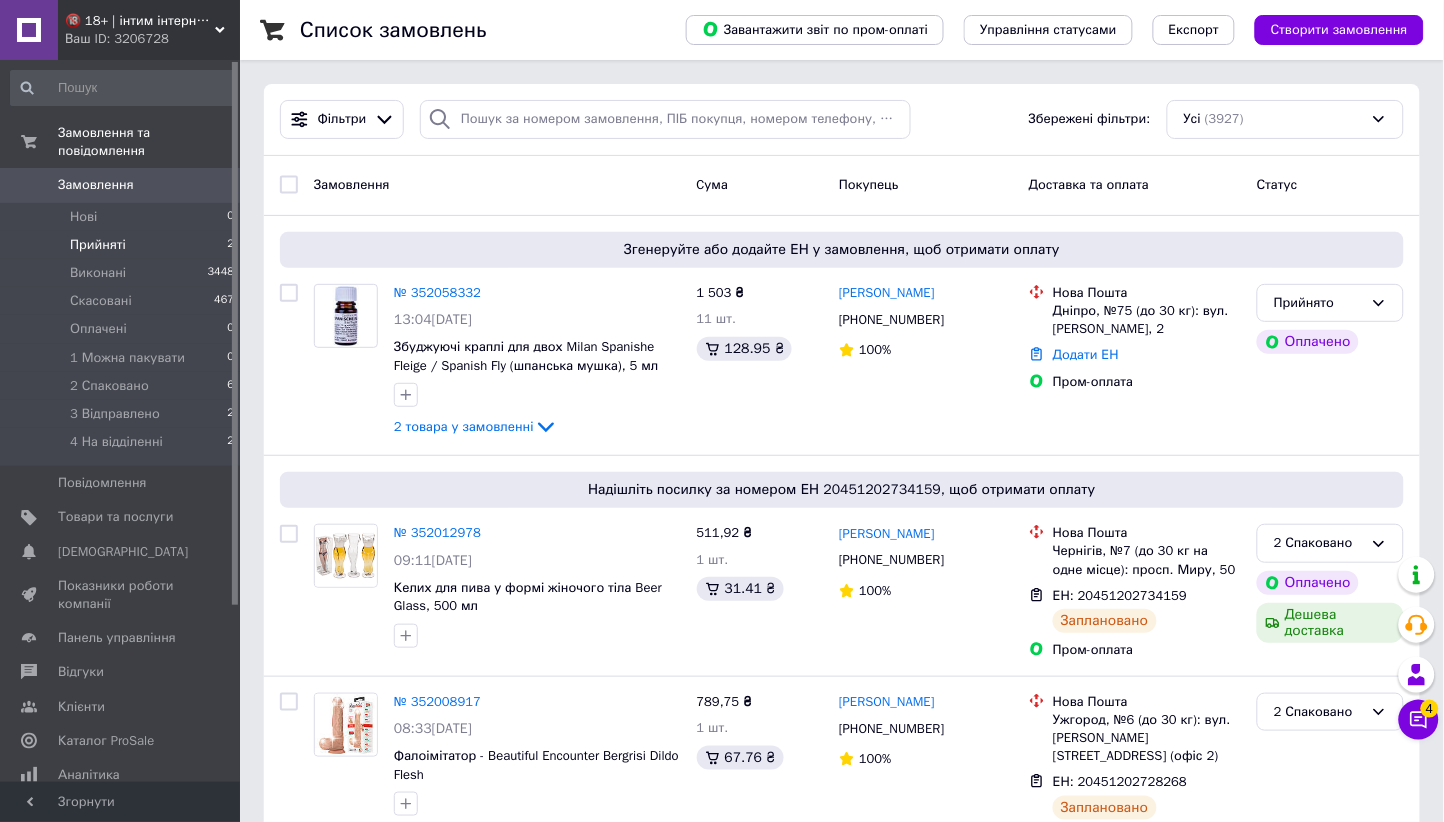 drag, startPoint x: 149, startPoint y: 227, endPoint x: 164, endPoint y: 234, distance: 16.552946 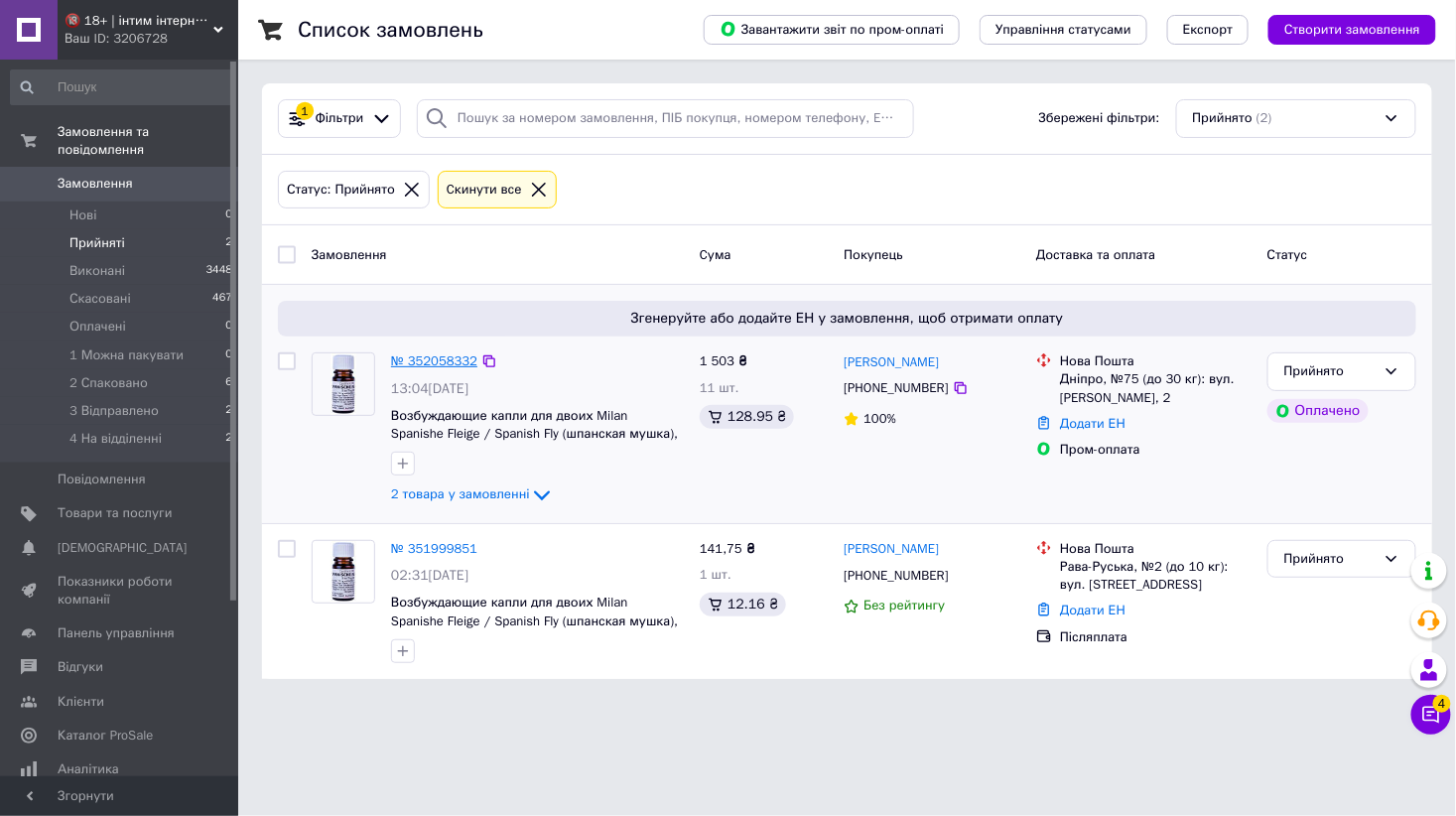 click on "№ 352058332" at bounding box center [434, 360] 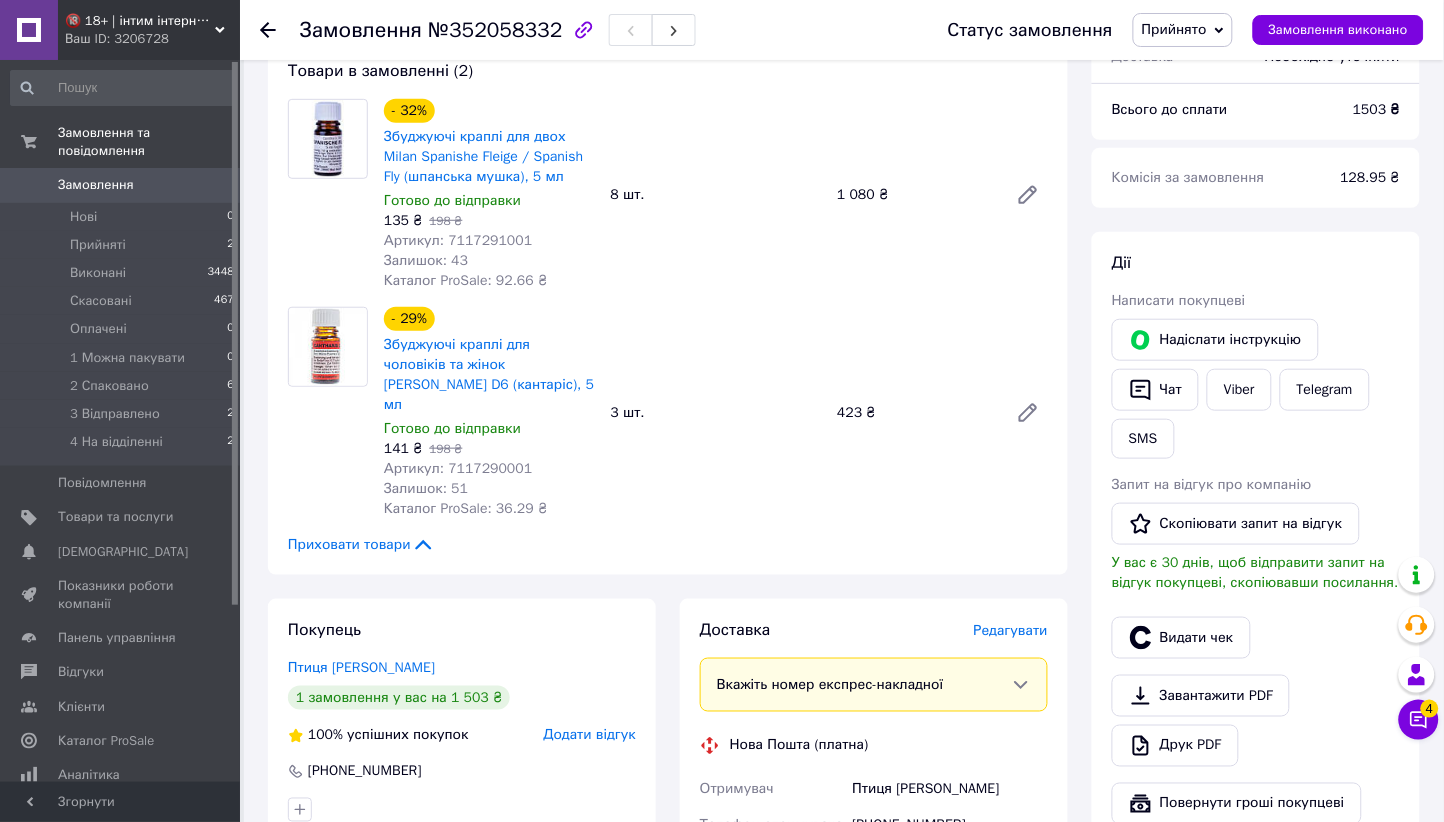 scroll, scrollTop: 449, scrollLeft: 0, axis: vertical 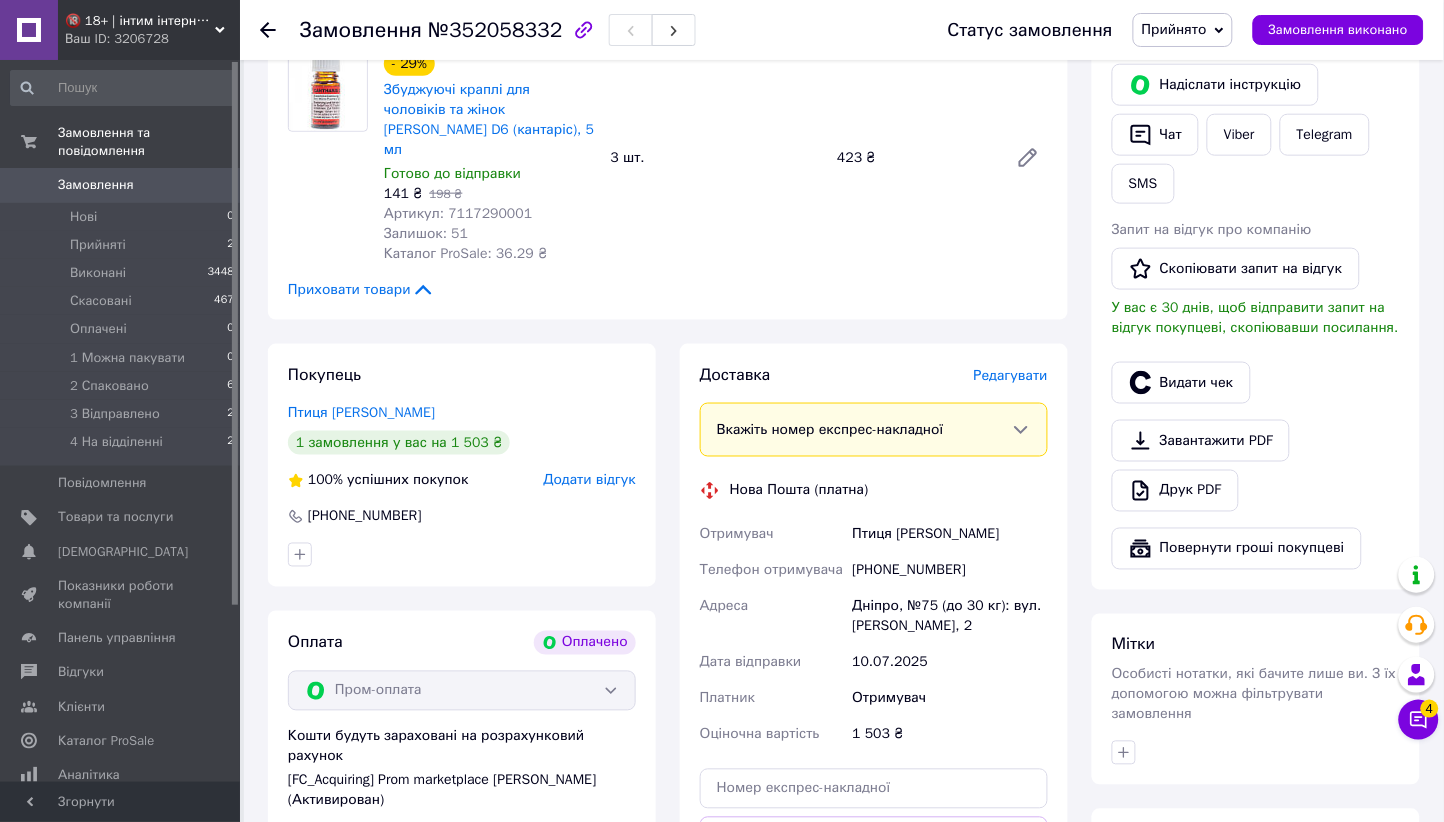 click on "Птиця Олексій" at bounding box center [950, 535] 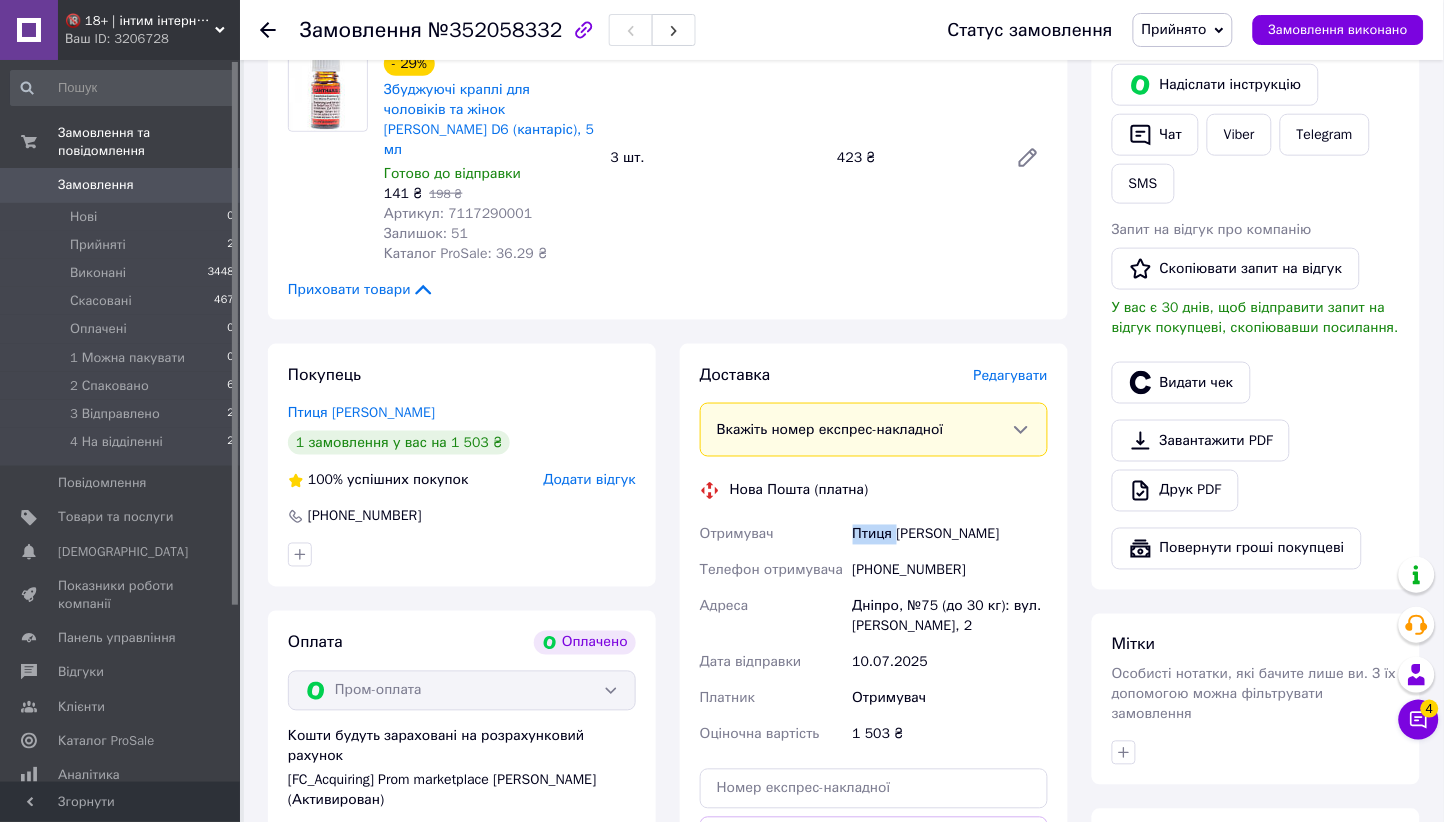 click on "Птиця Олексій" at bounding box center (950, 535) 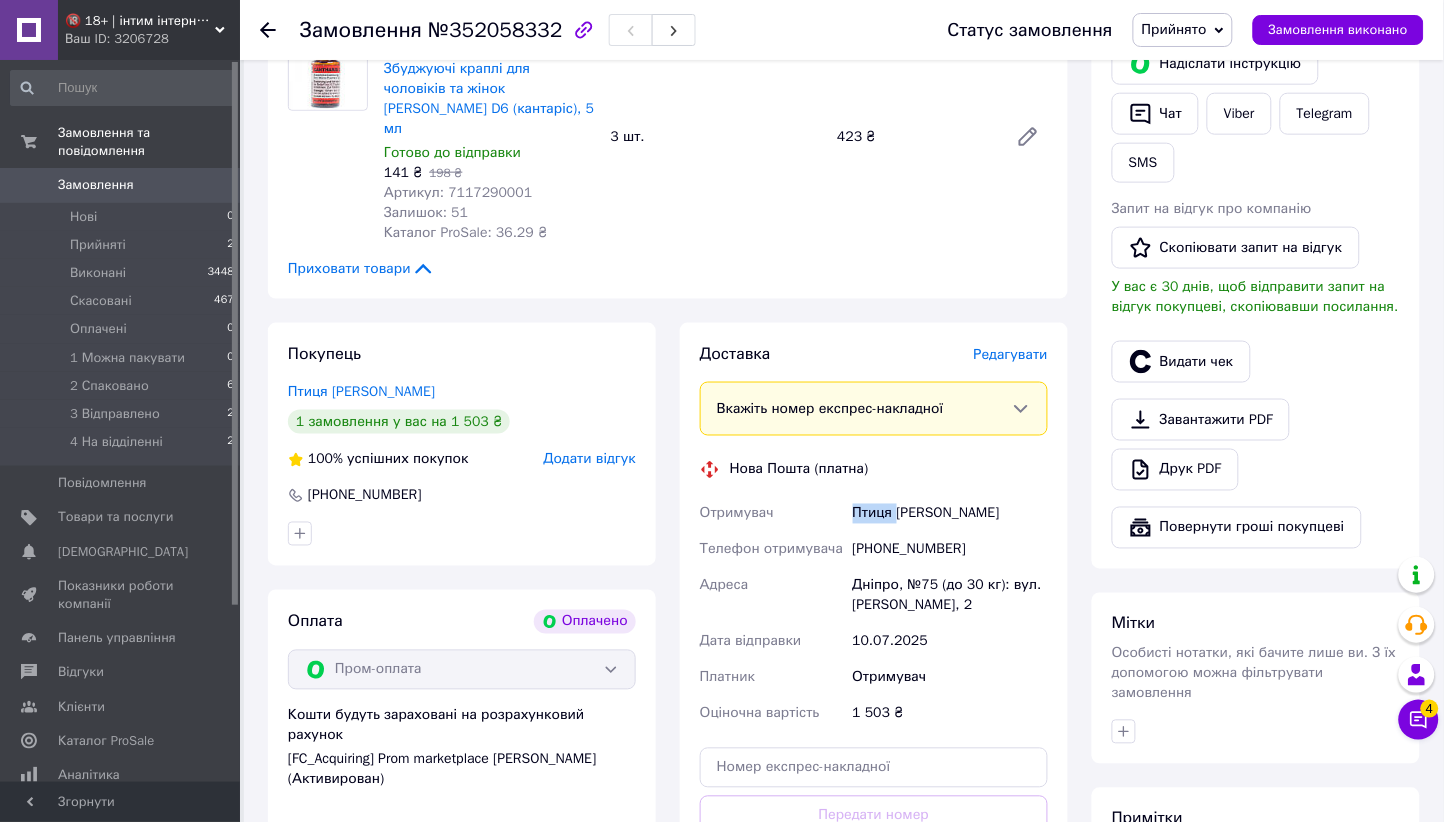 scroll, scrollTop: 886, scrollLeft: 0, axis: vertical 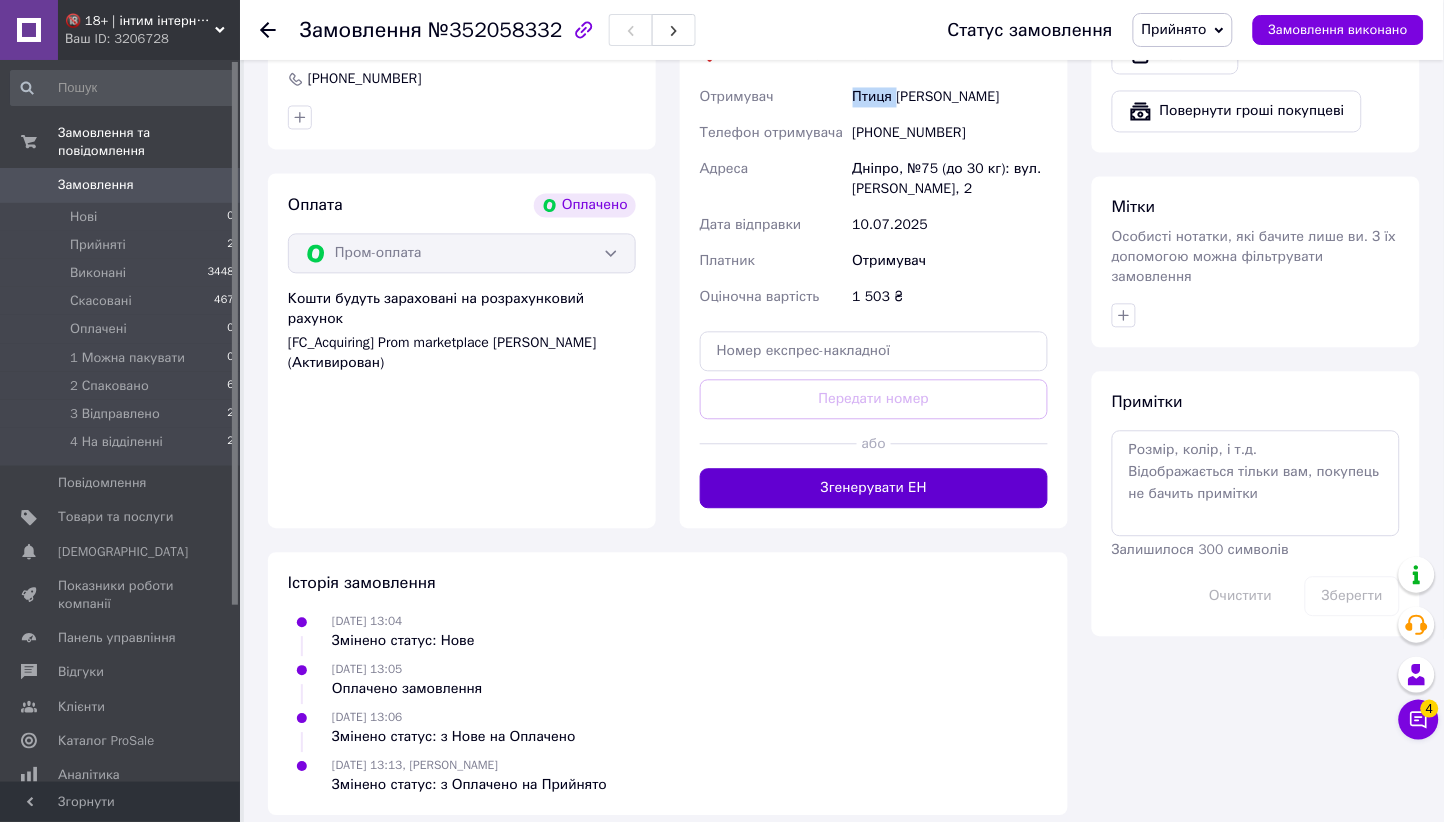 click on "Згенерувати ЕН" at bounding box center (874, 489) 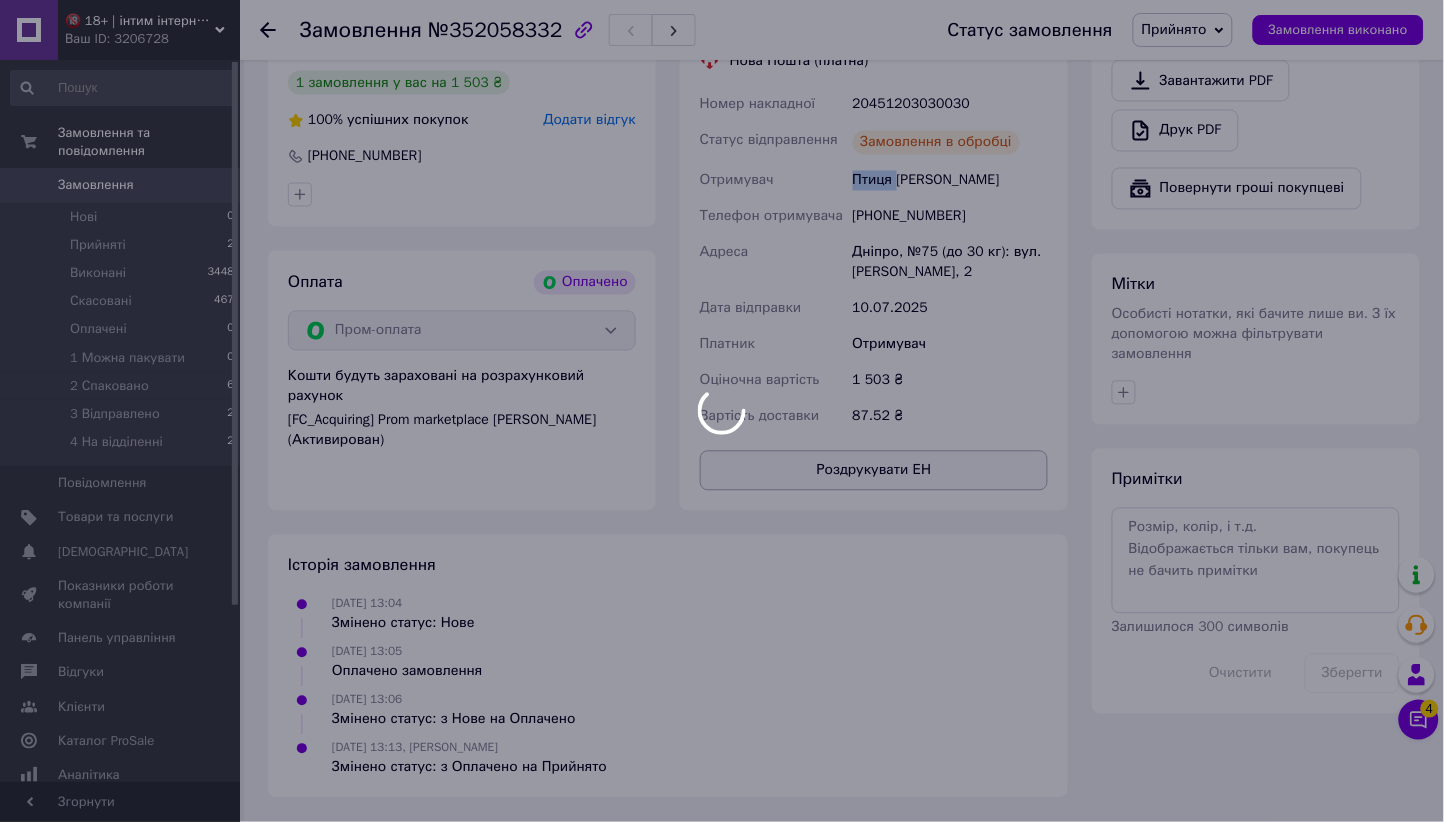 scroll, scrollTop: 790, scrollLeft: 0, axis: vertical 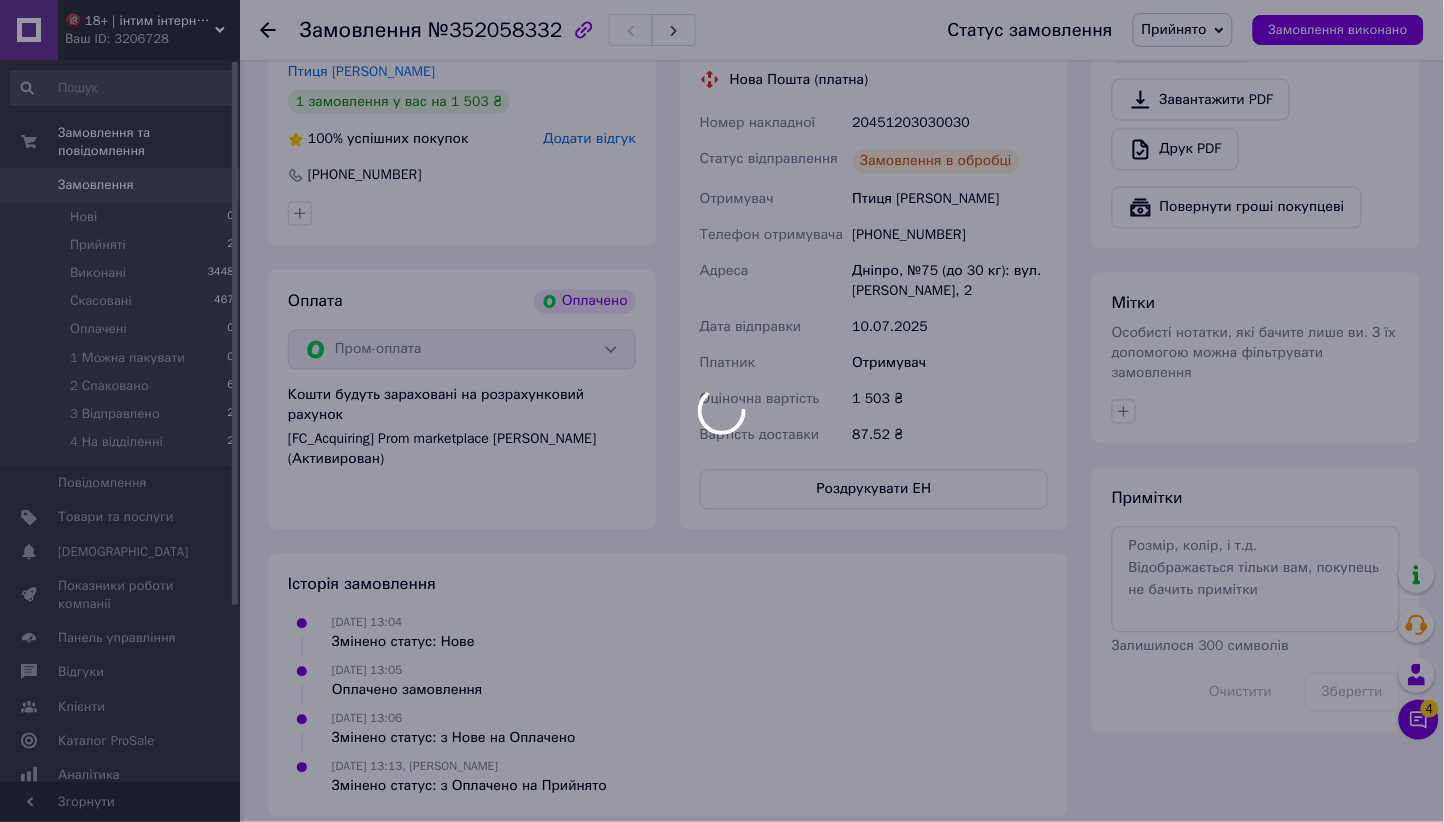 click at bounding box center [722, 411] 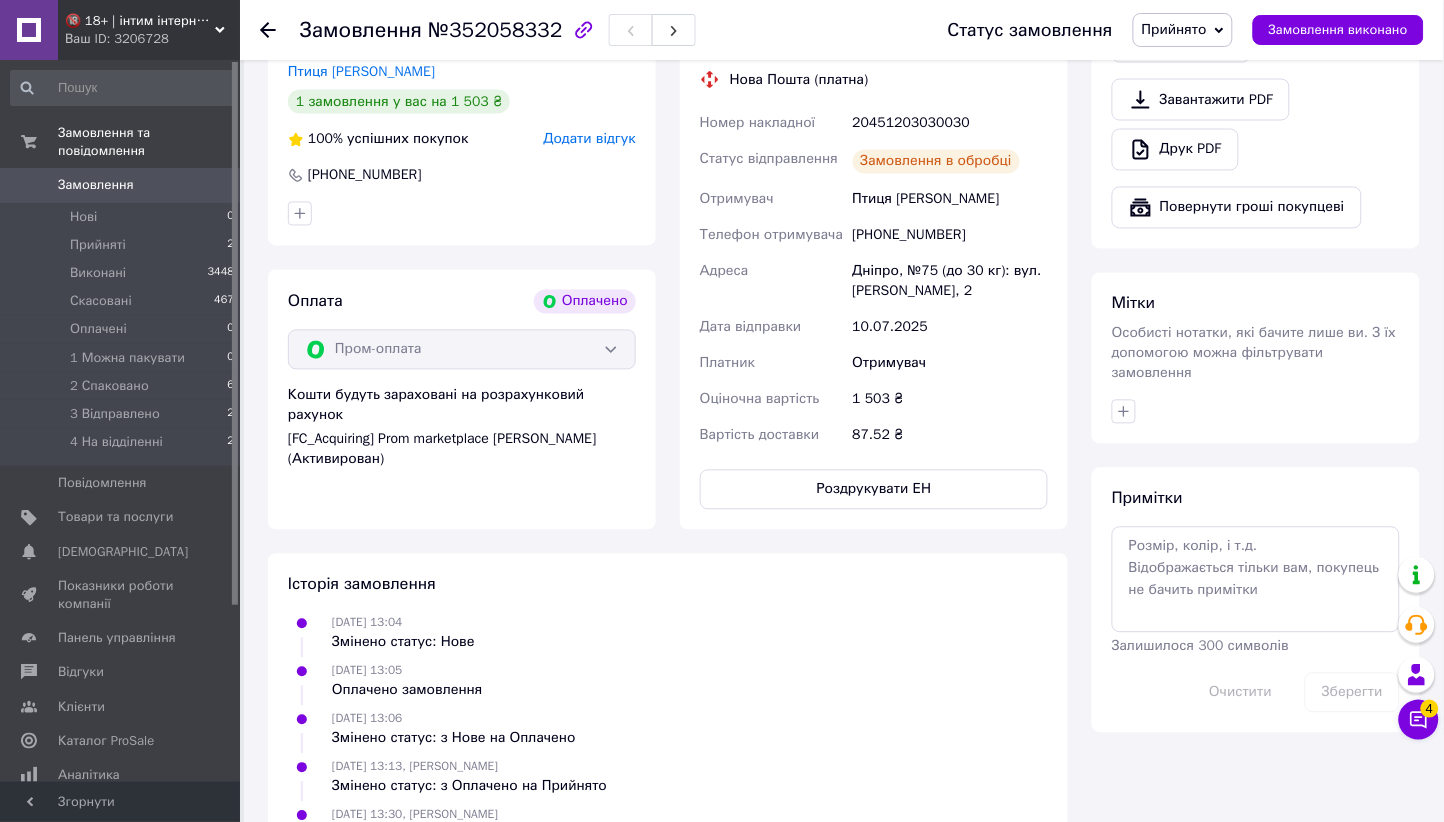 scroll, scrollTop: 838, scrollLeft: 0, axis: vertical 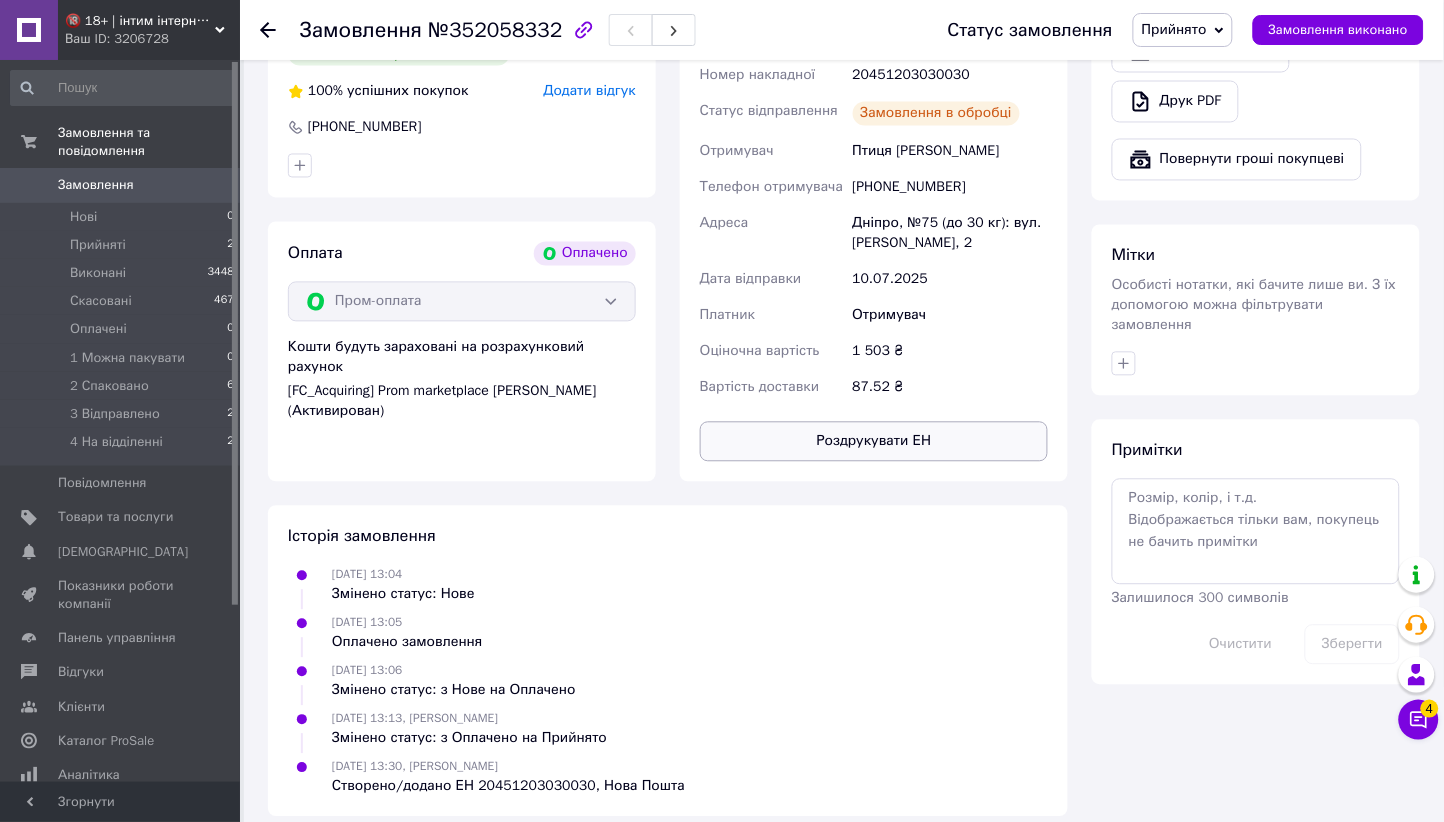 click on "Роздрукувати ЕН" at bounding box center [874, 442] 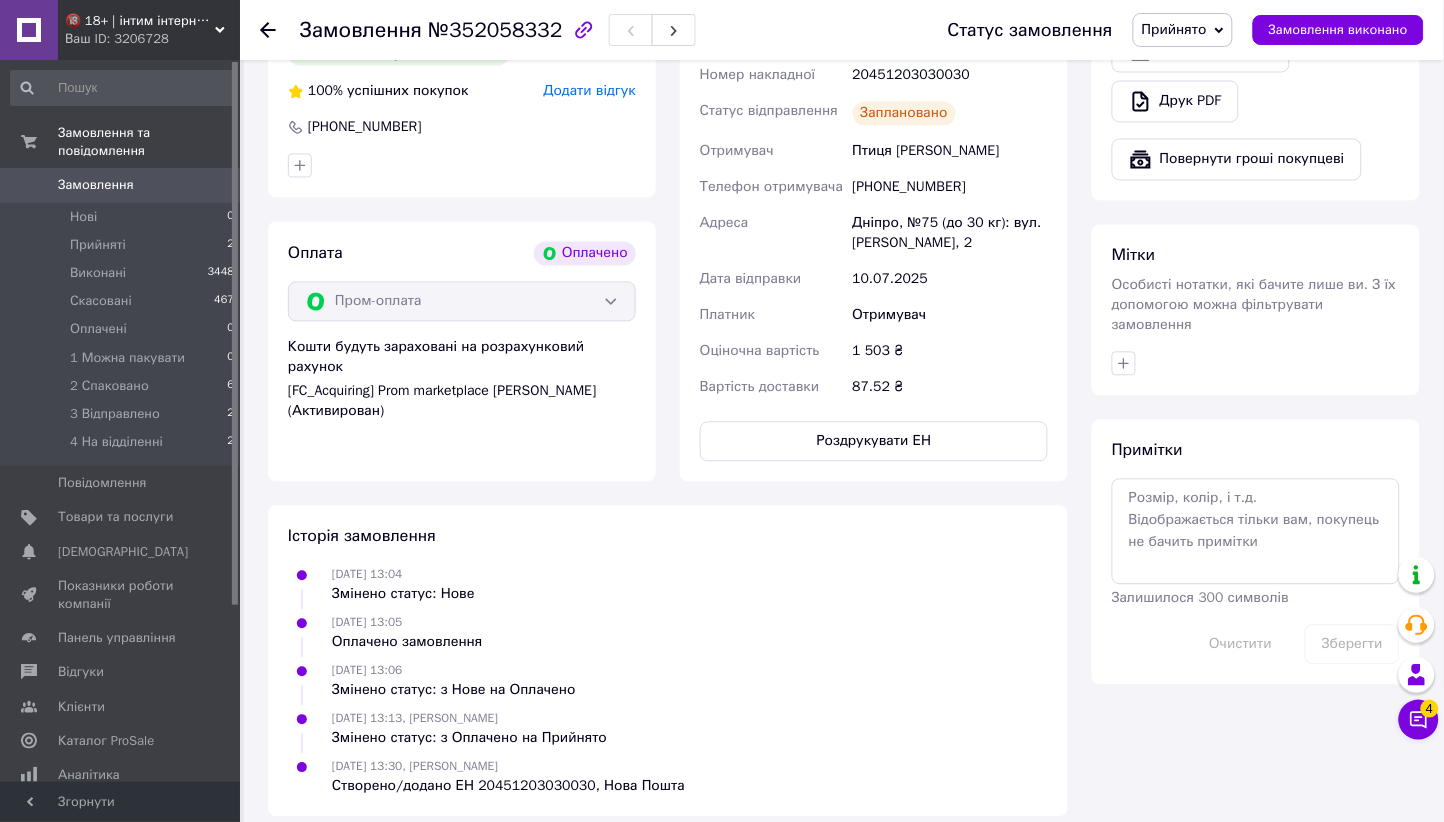 click on "10.07.2025 13:04 Змінено статус: Нове" at bounding box center [668, 585] 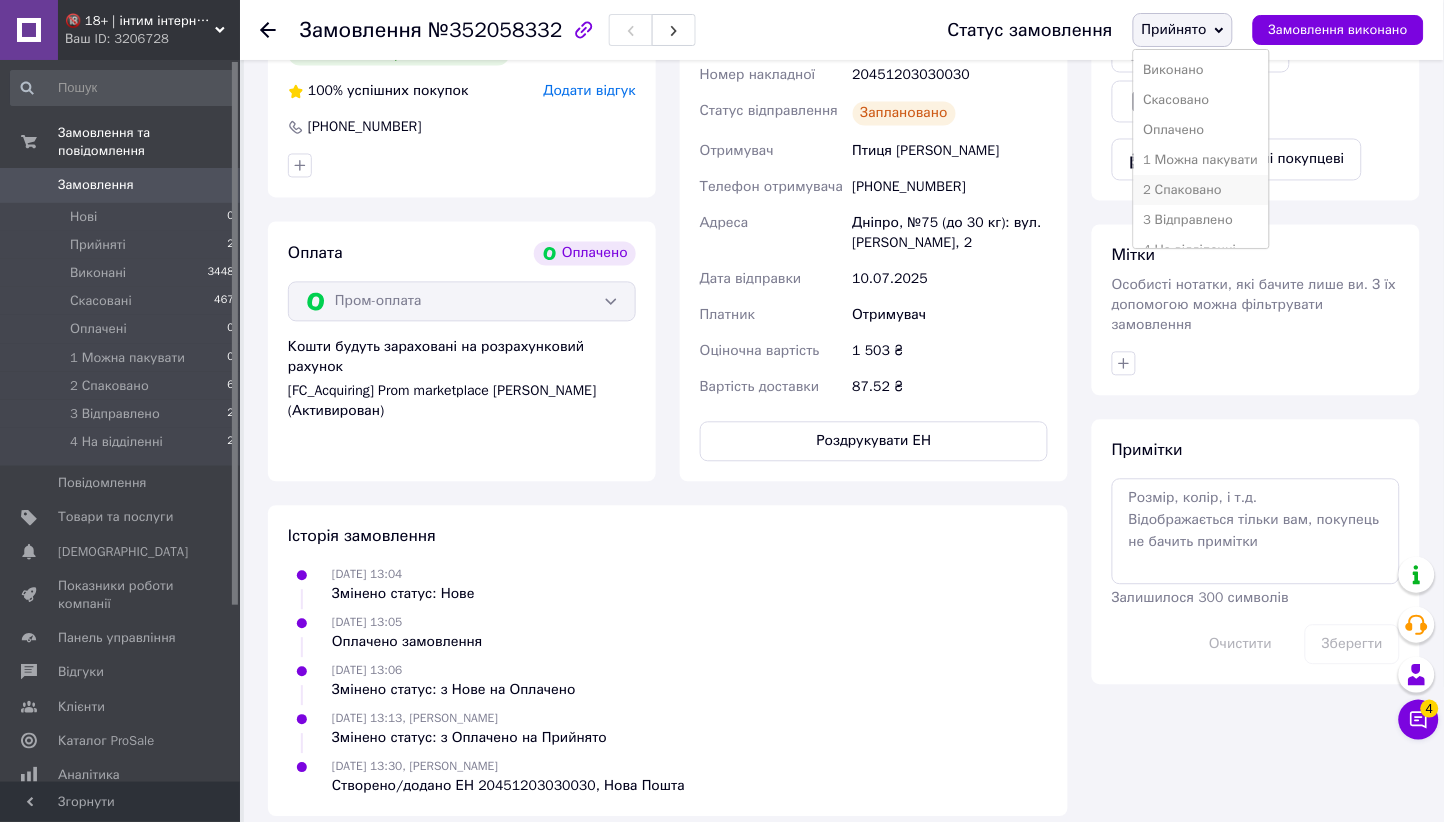 click on "2 Спаковано" at bounding box center [1201, 190] 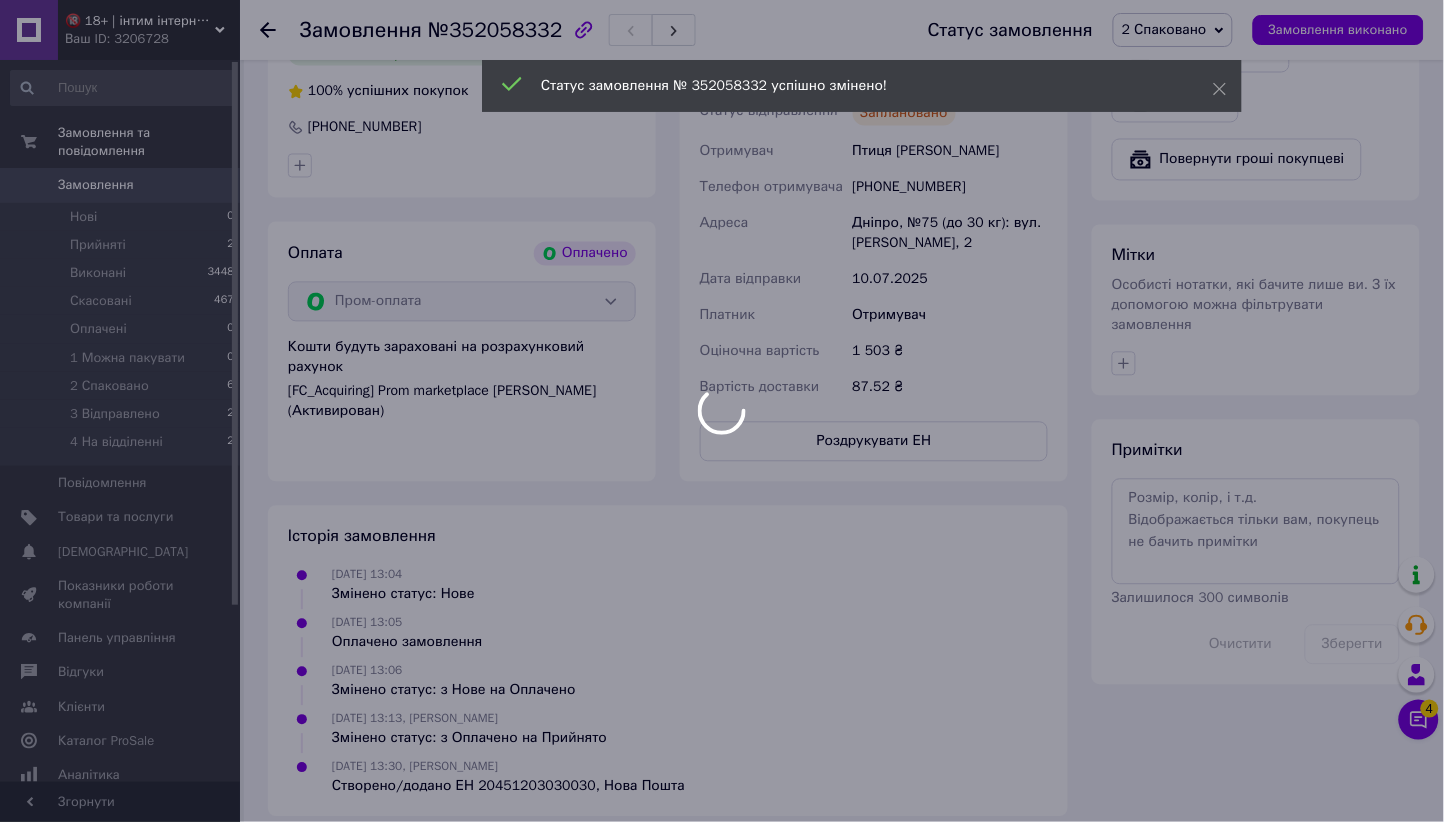 scroll, scrollTop: 388, scrollLeft: 0, axis: vertical 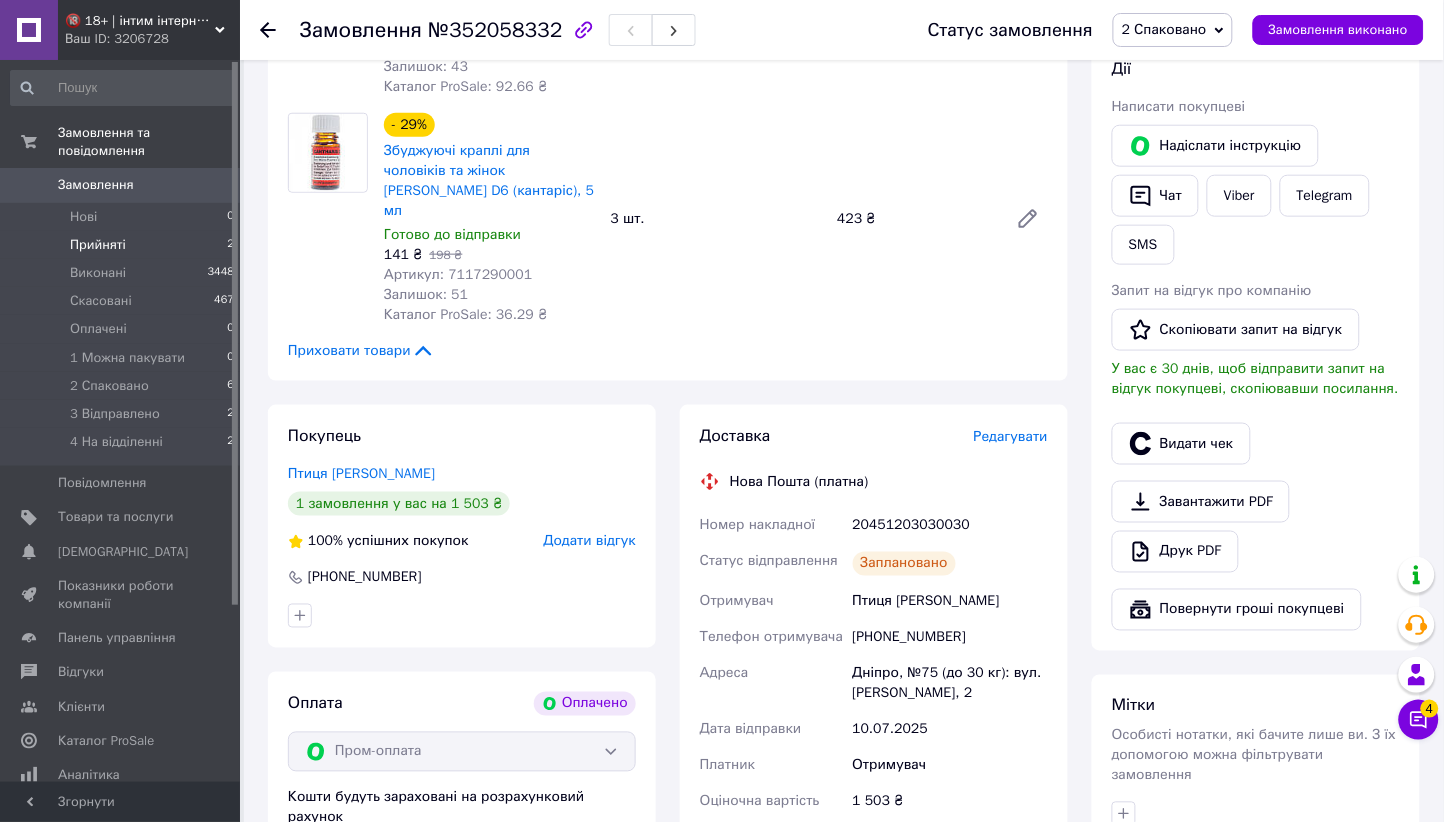 click on "Прийняті" at bounding box center (98, 245) 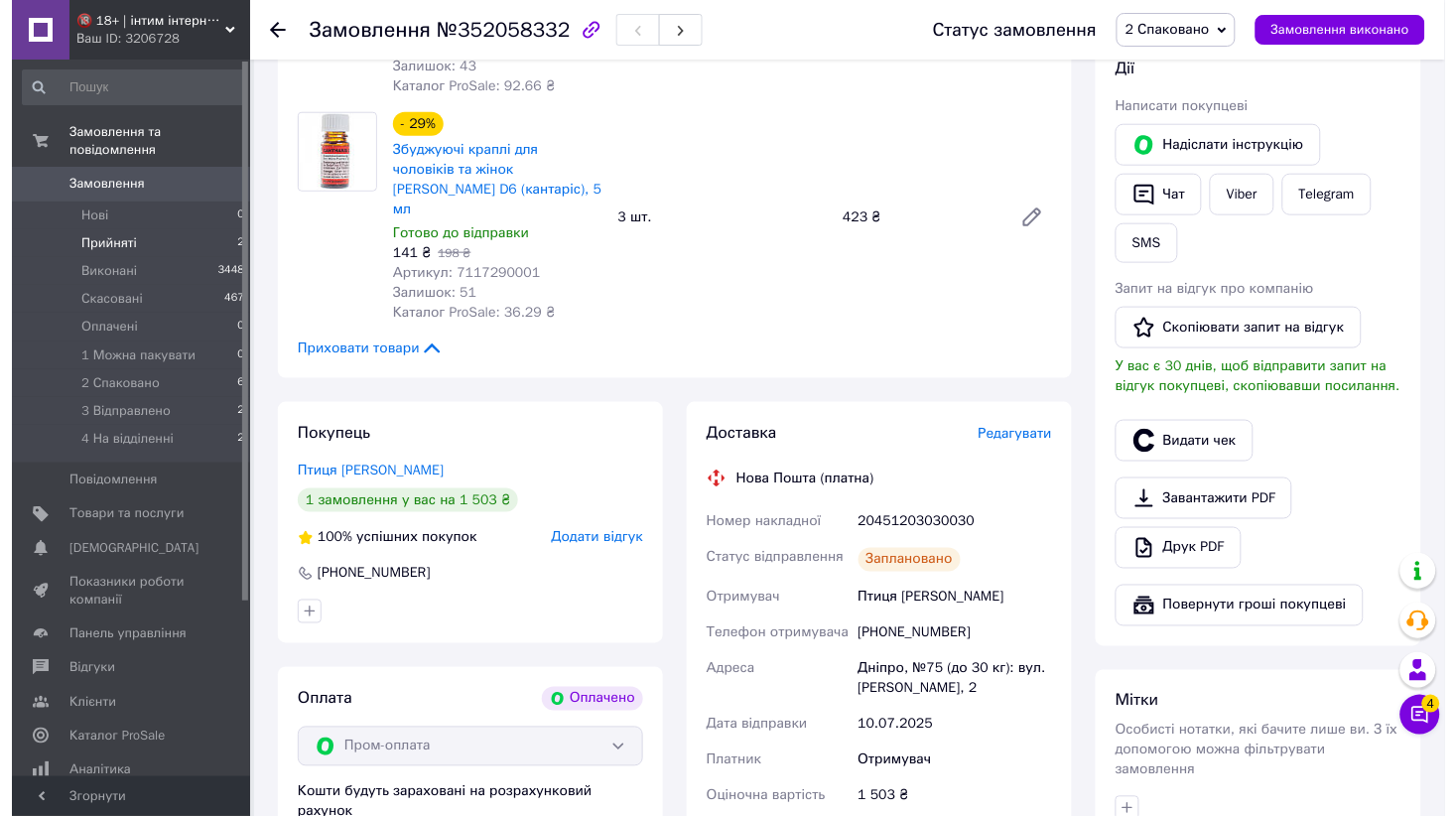 scroll, scrollTop: 0, scrollLeft: 0, axis: both 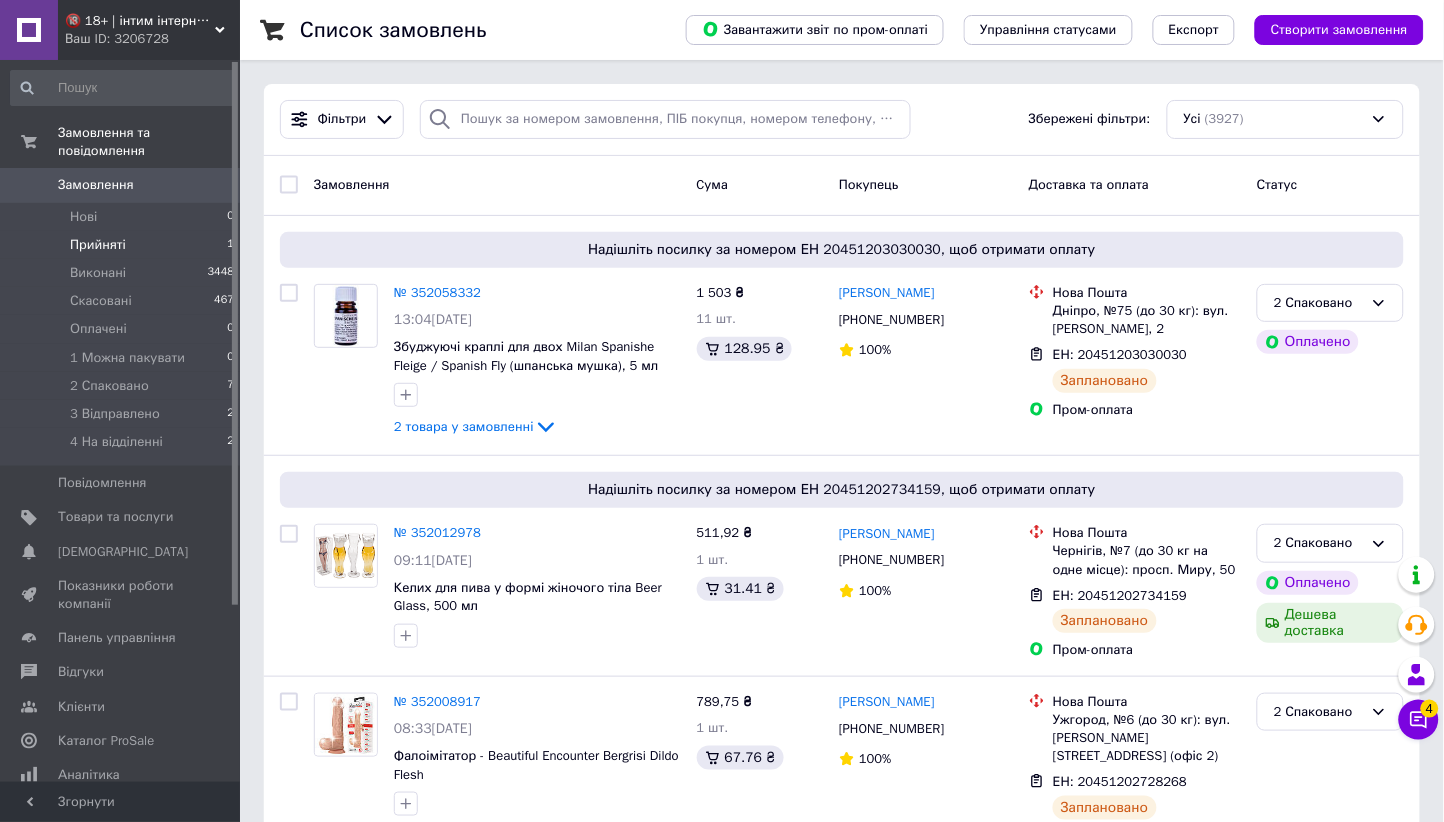 click on "Прийняті 1" at bounding box center [123, 245] 